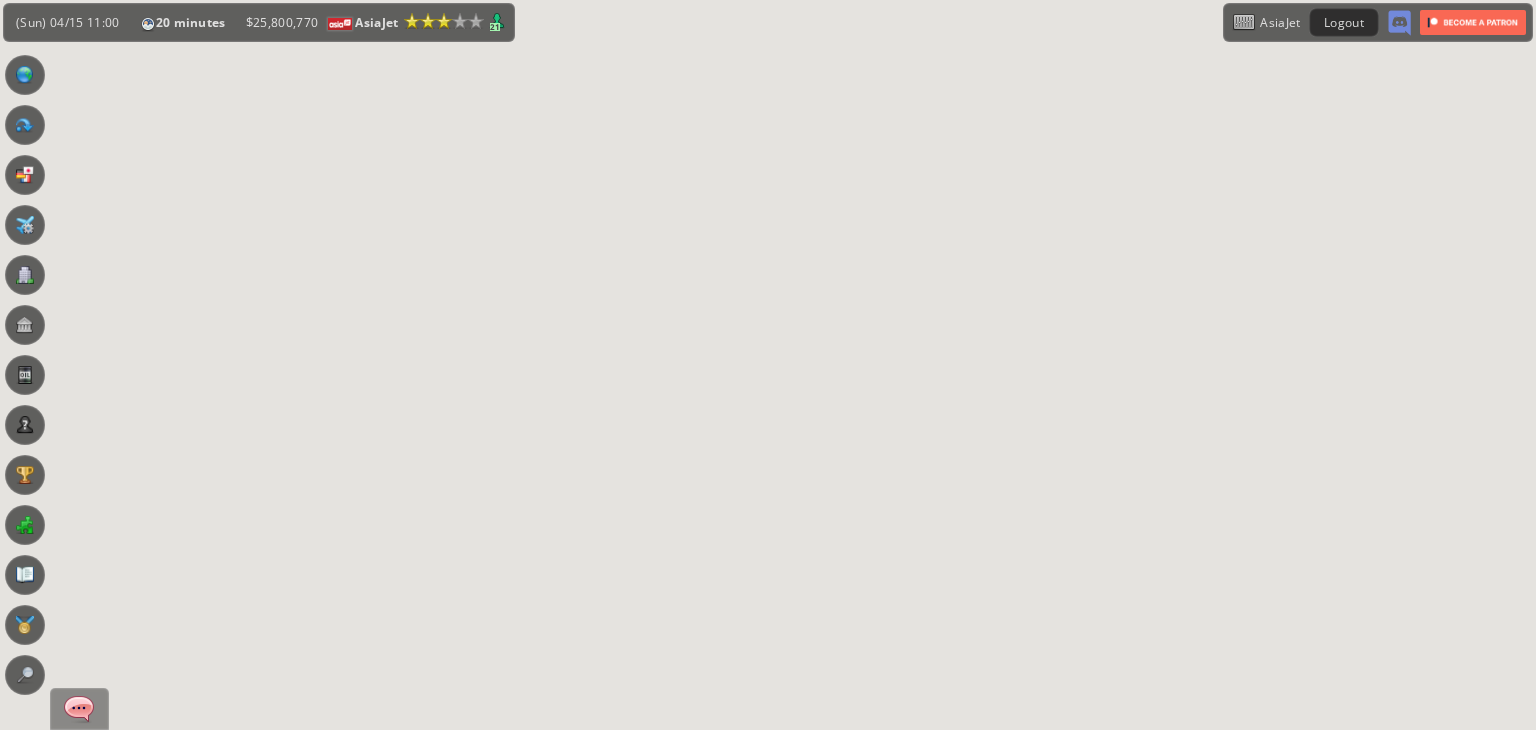 scroll, scrollTop: 0, scrollLeft: 0, axis: both 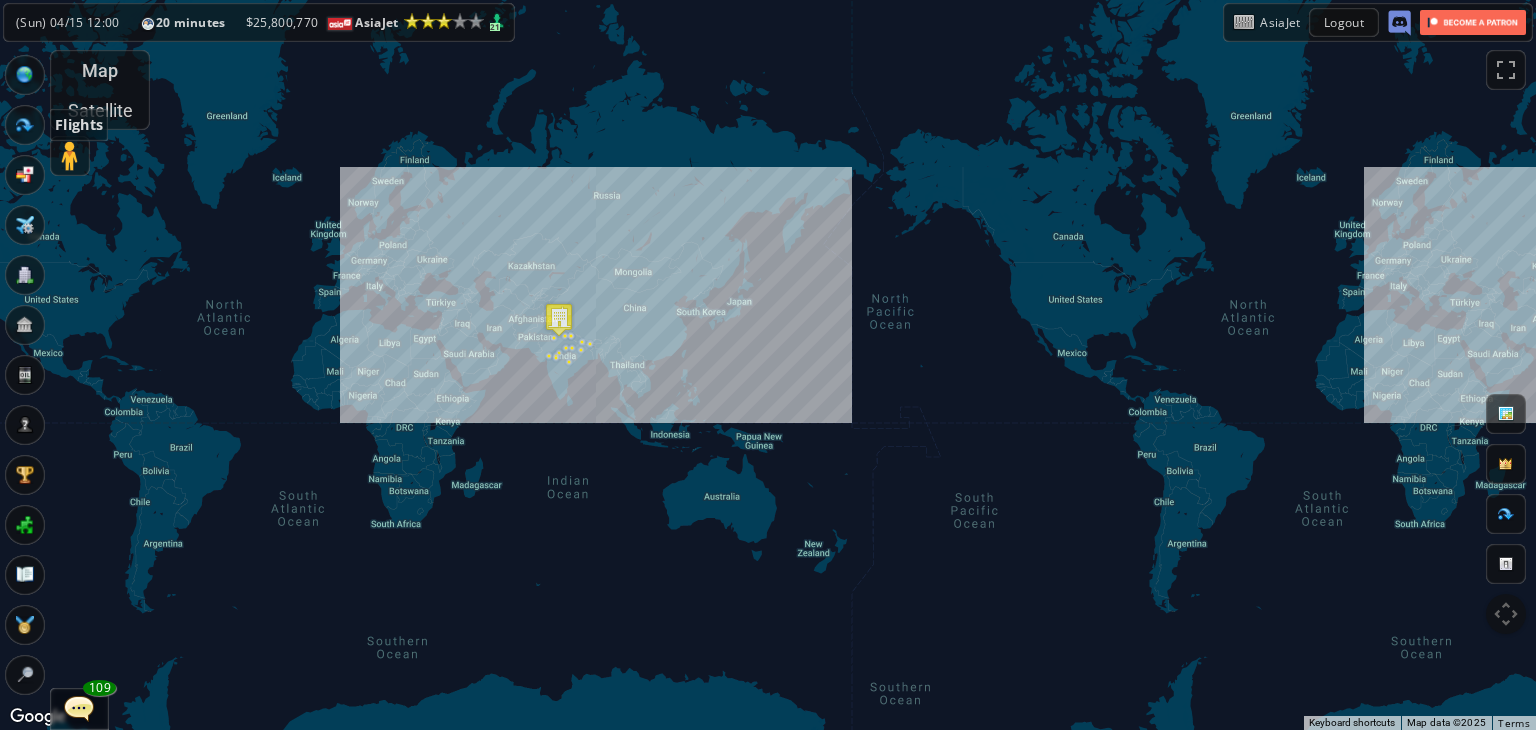 click at bounding box center [25, 125] 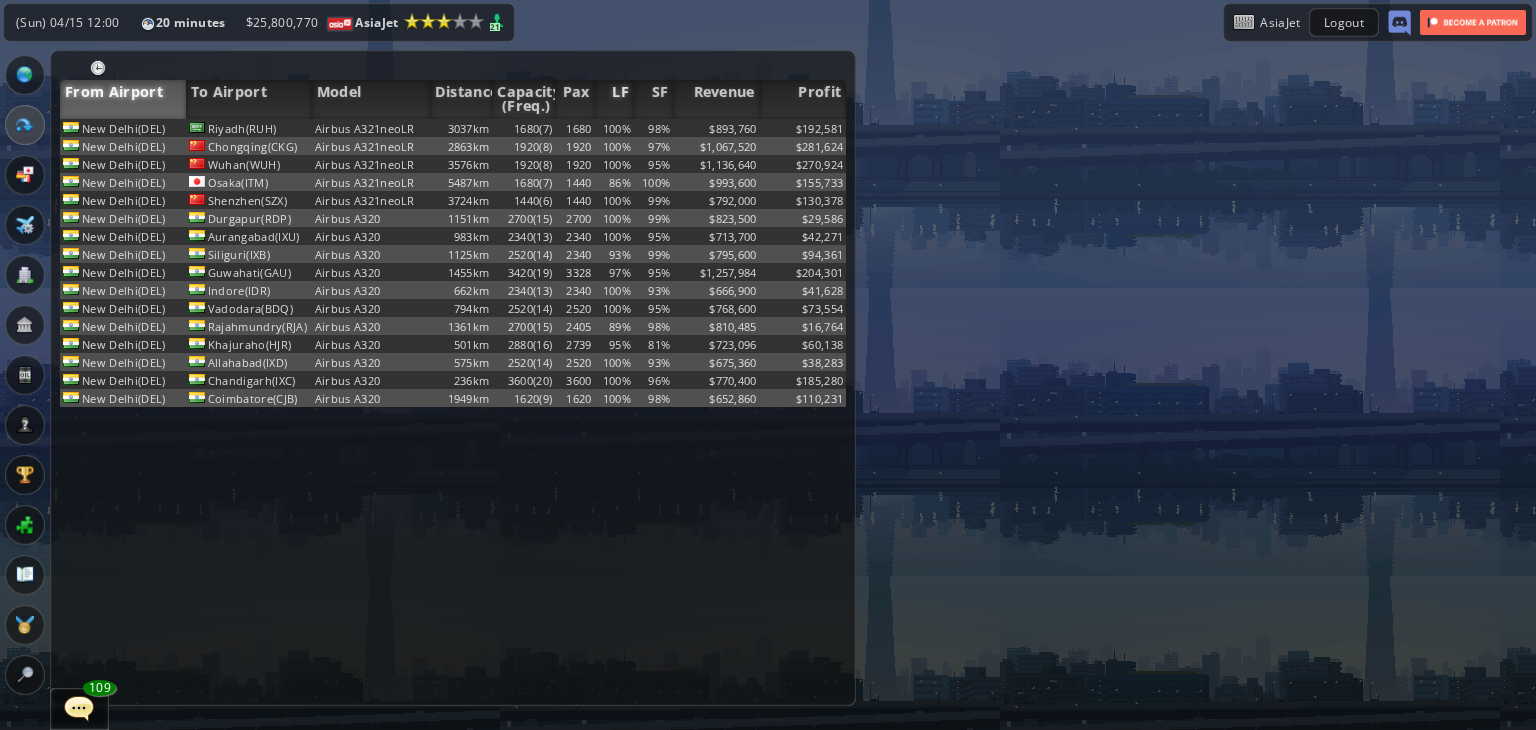 click on "LF" at bounding box center [614, 99] 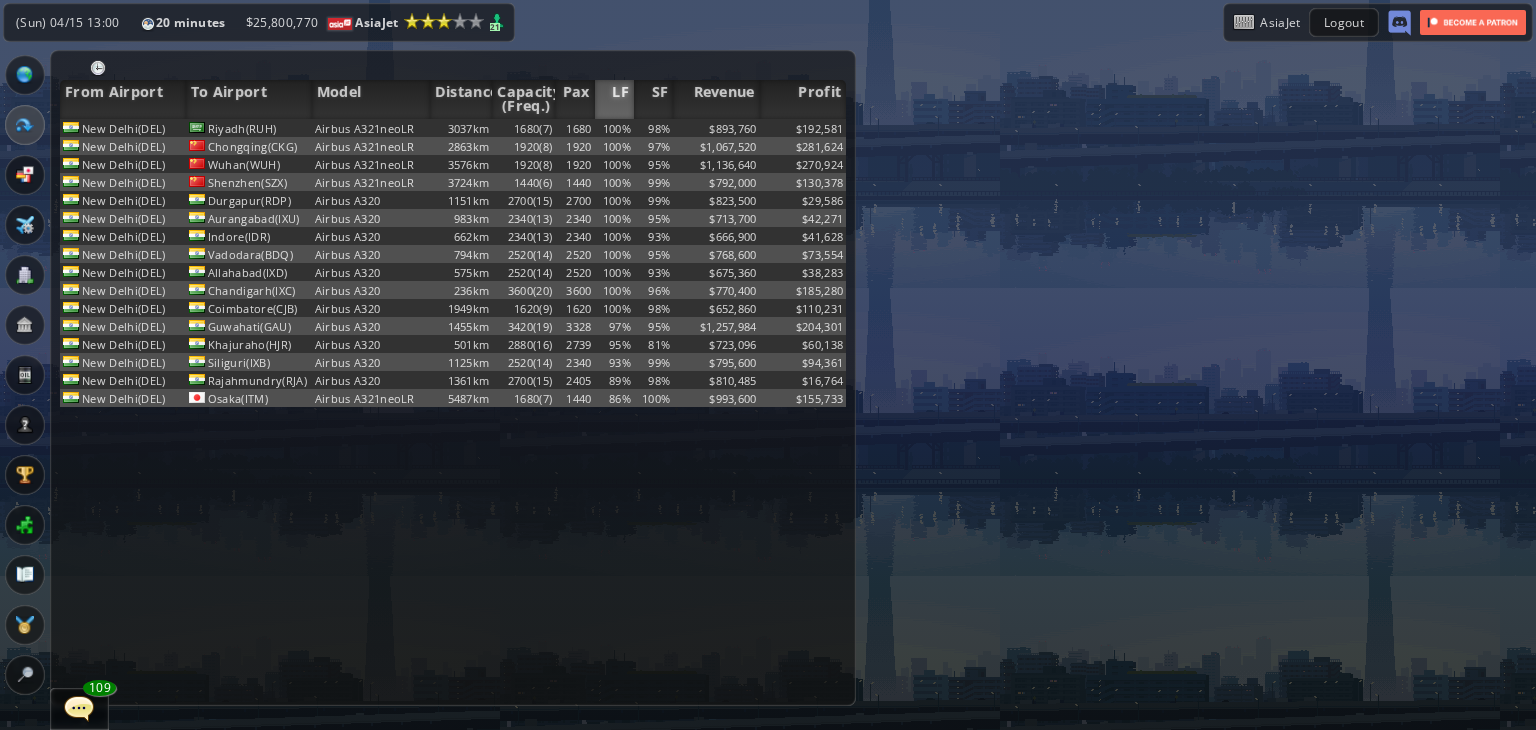 click on "LF" at bounding box center [614, 99] 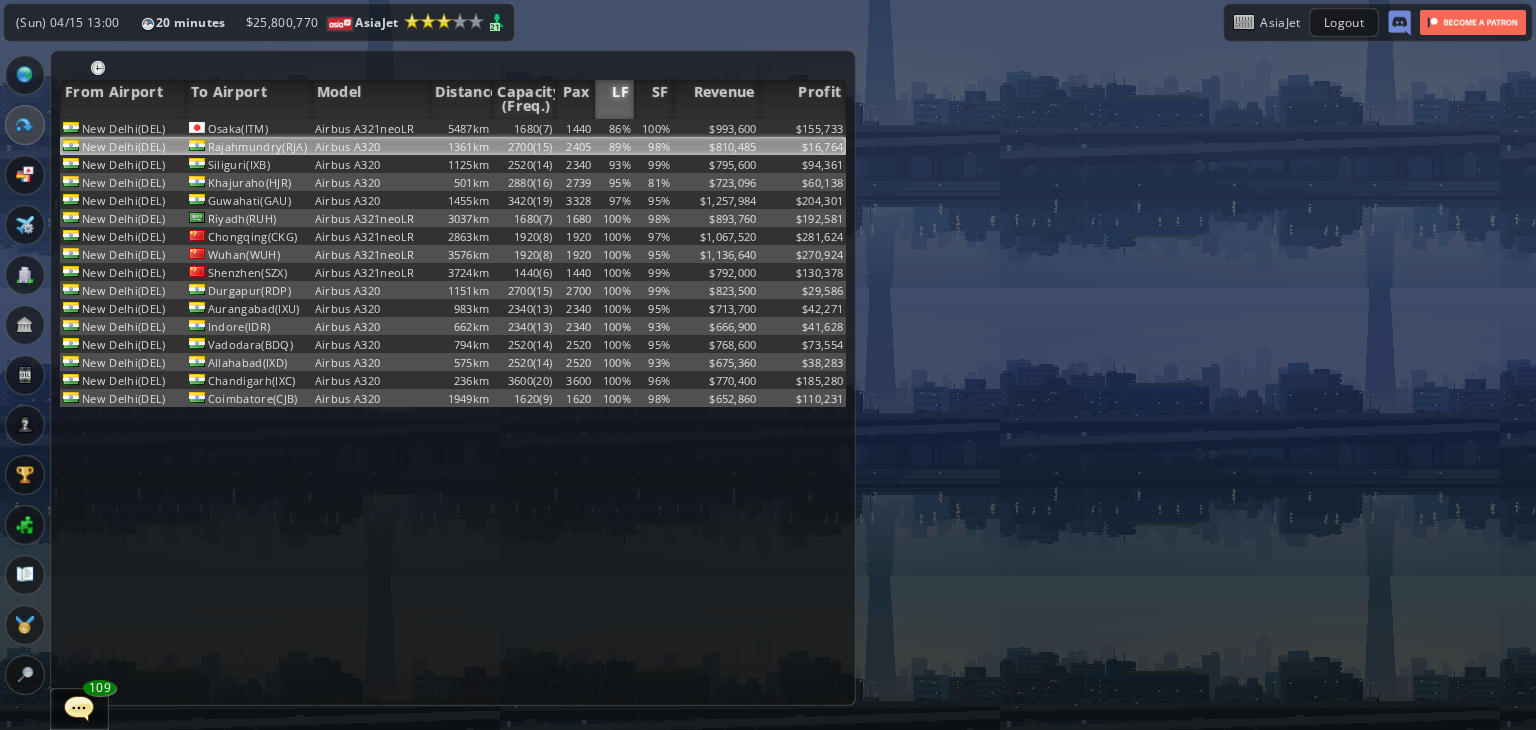 click on "89%" at bounding box center [614, 128] 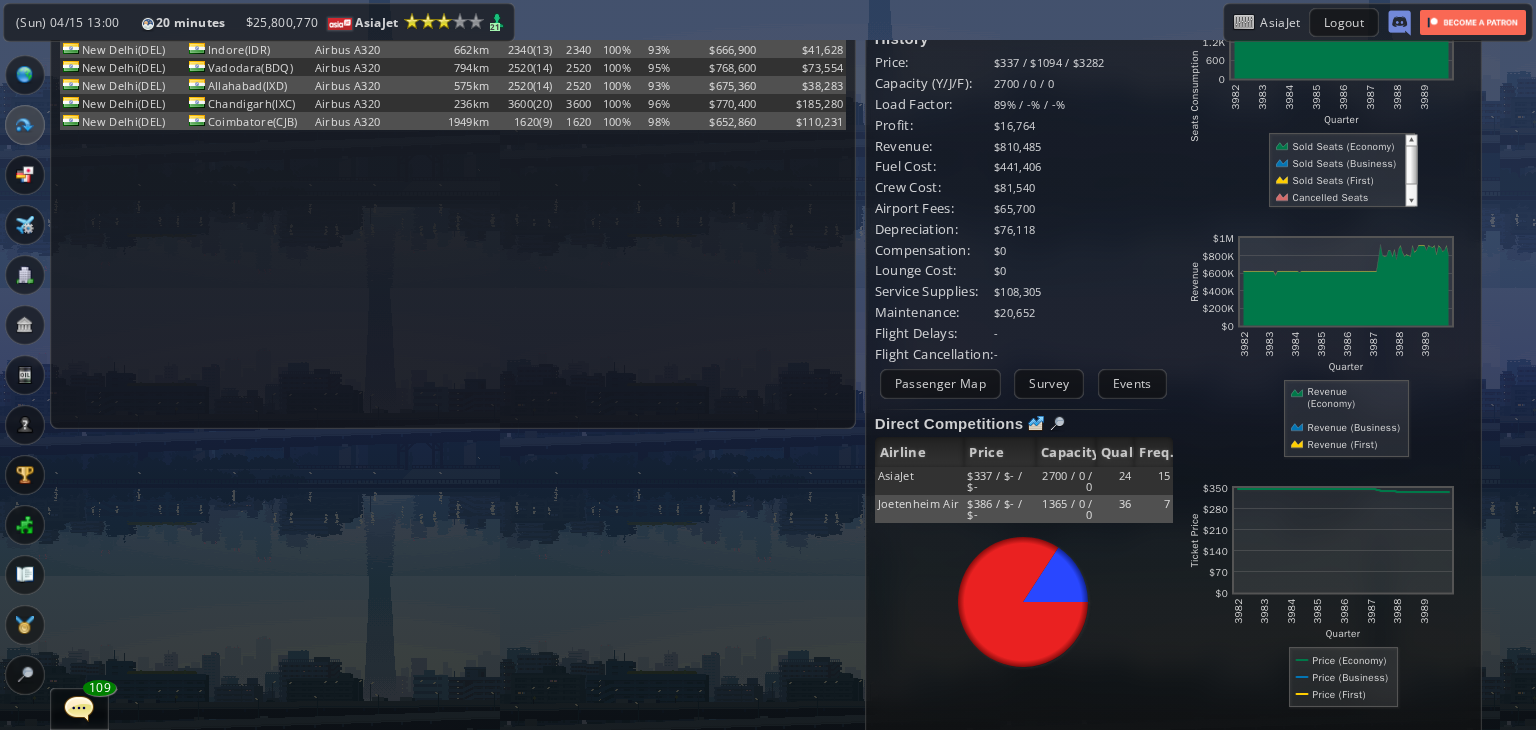 scroll, scrollTop: 0, scrollLeft: 0, axis: both 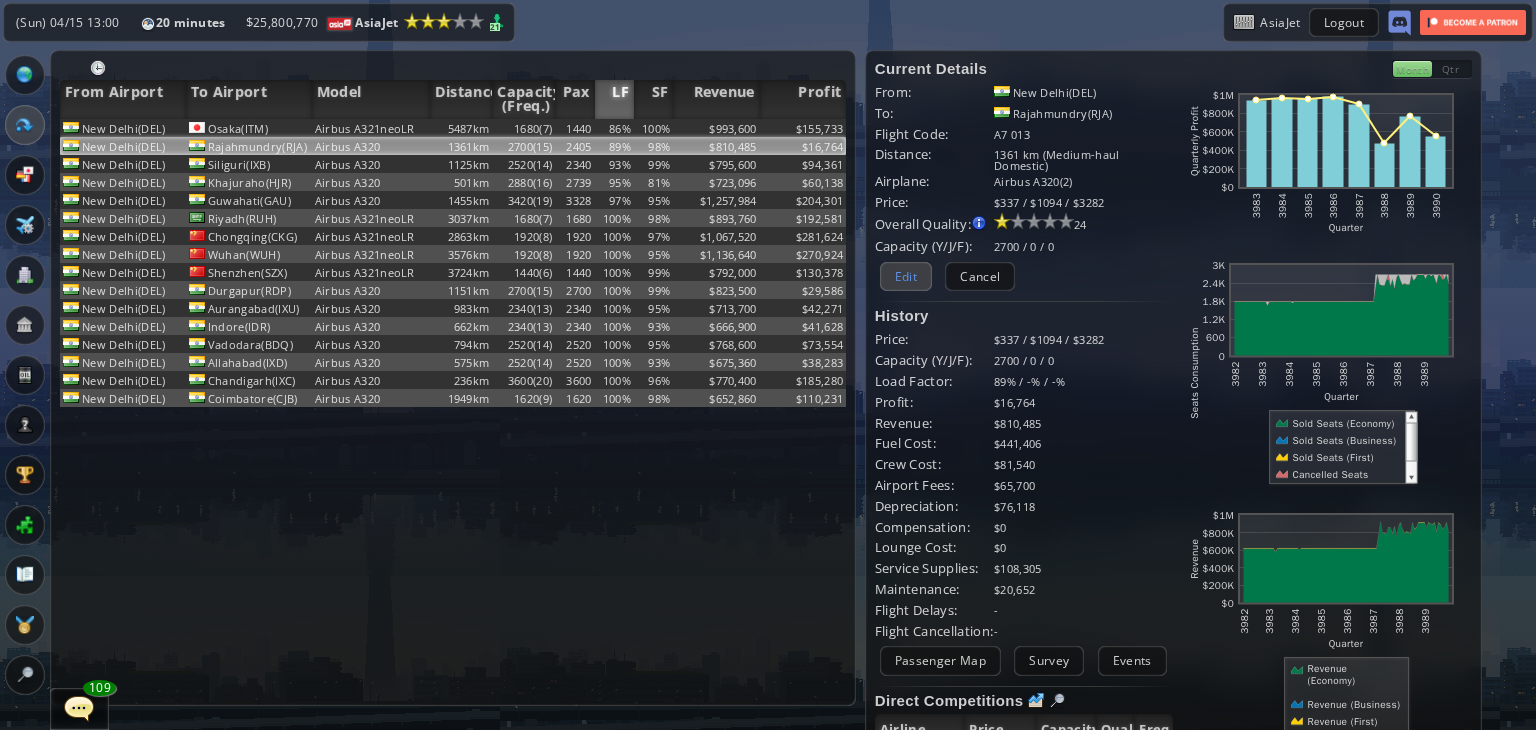 click on "Edit" at bounding box center (906, 276) 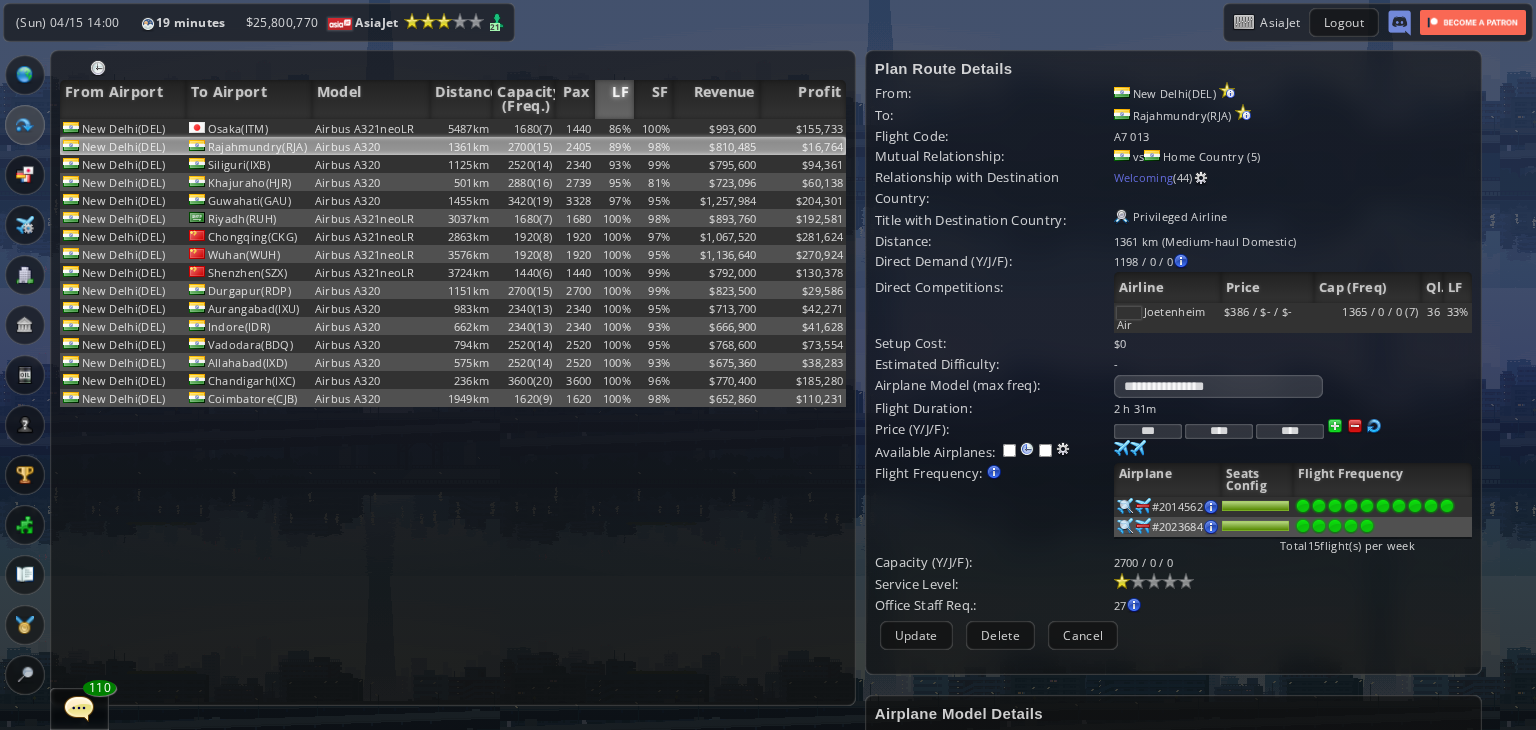 click on "***" at bounding box center (1148, 431) 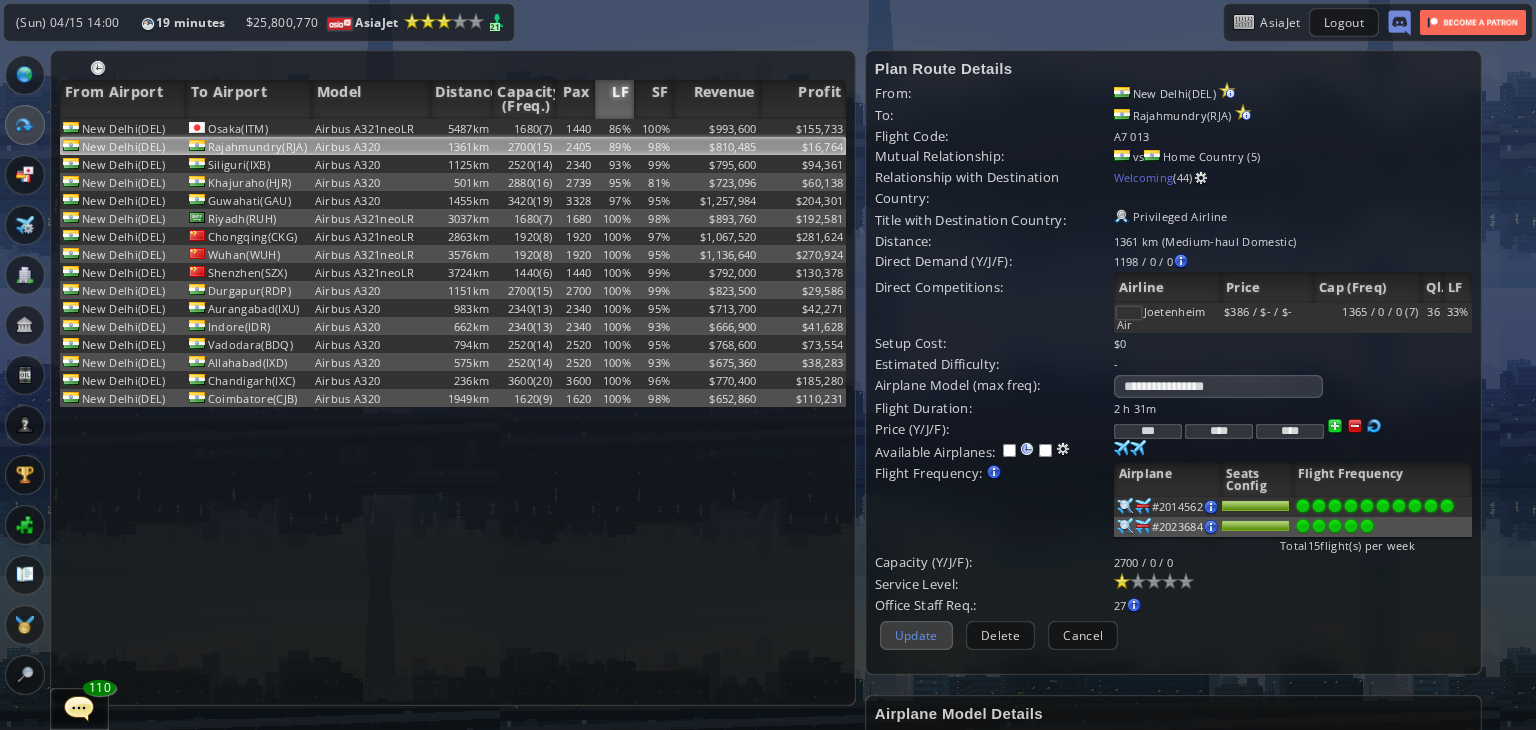 click on "Update" at bounding box center (916, 635) 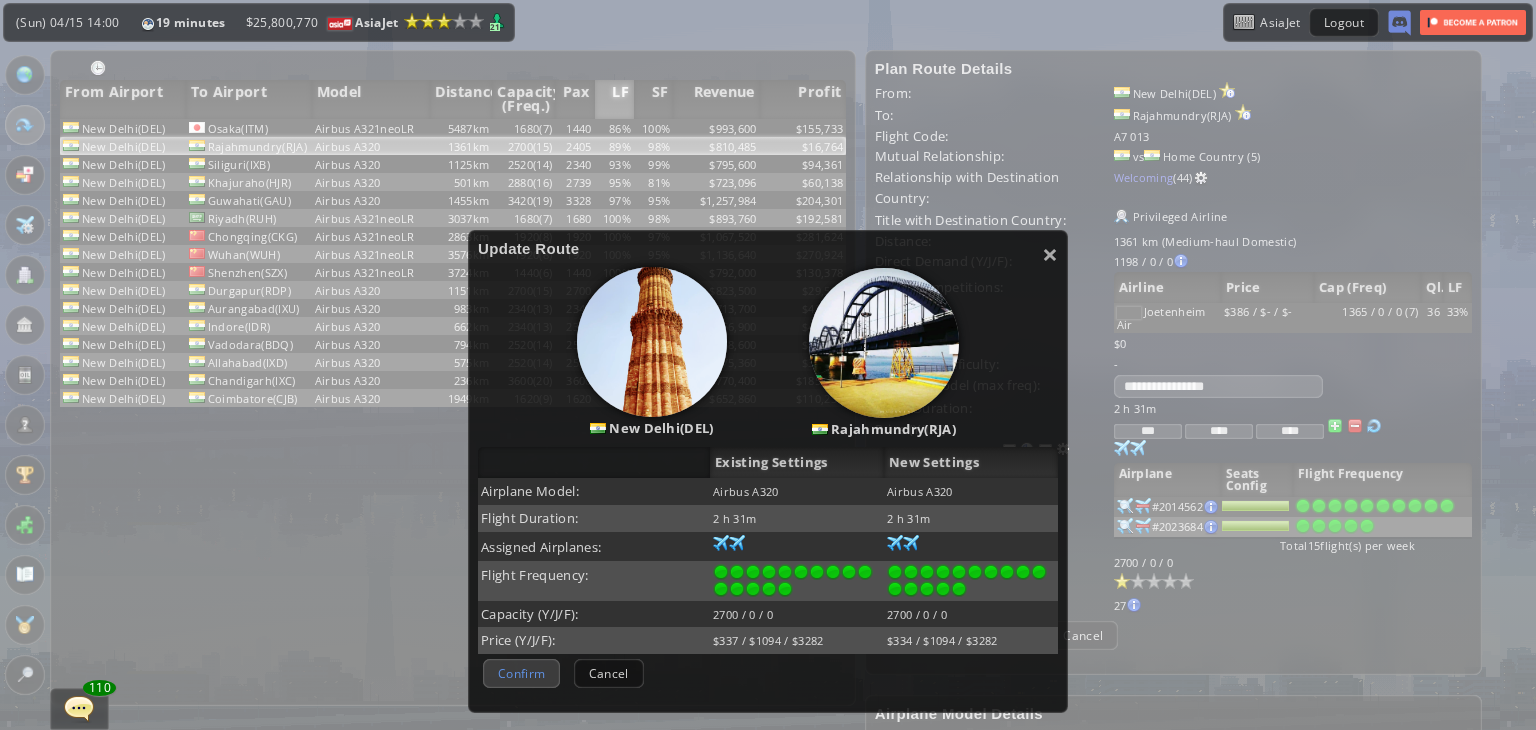 click on "Confirm" at bounding box center (521, 673) 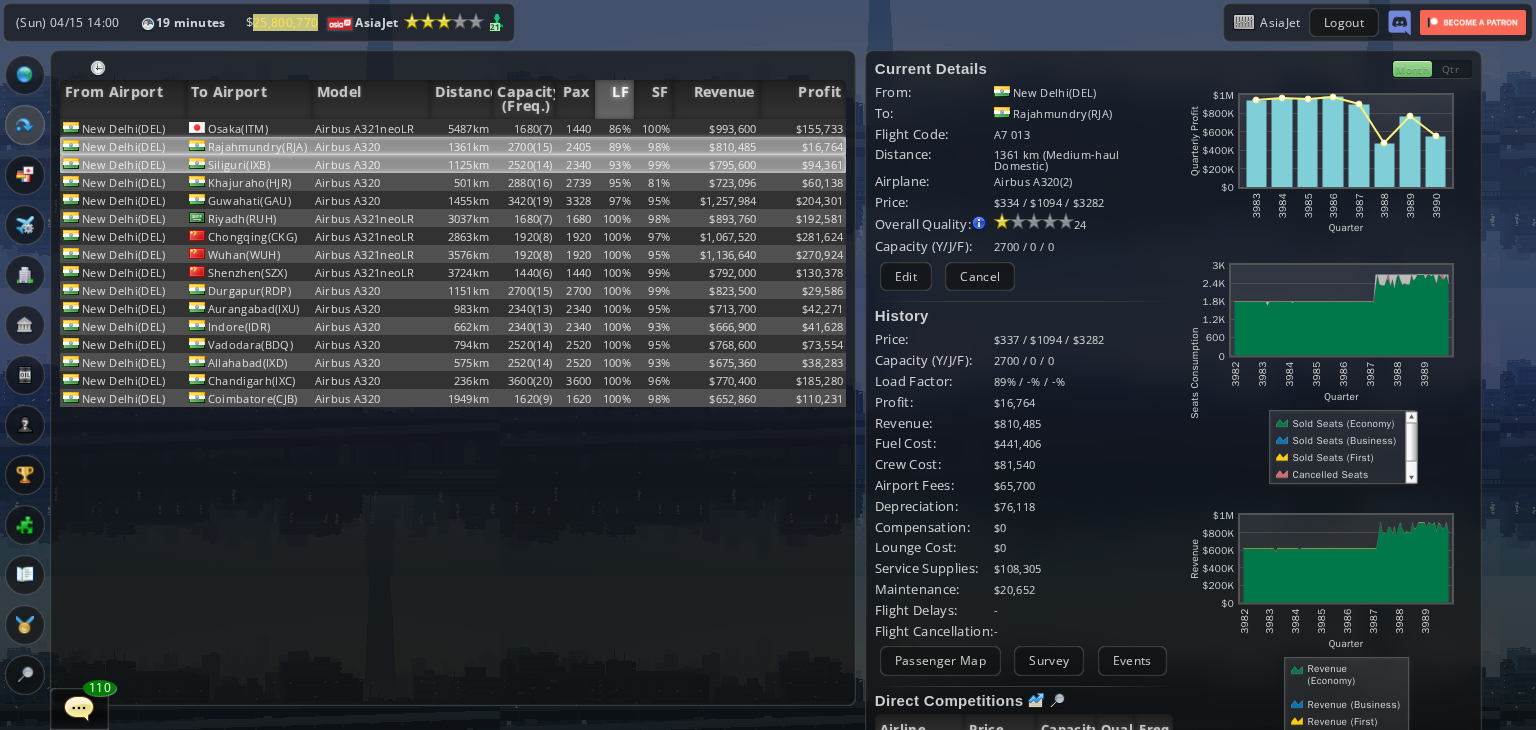 click on "2340" at bounding box center (574, 128) 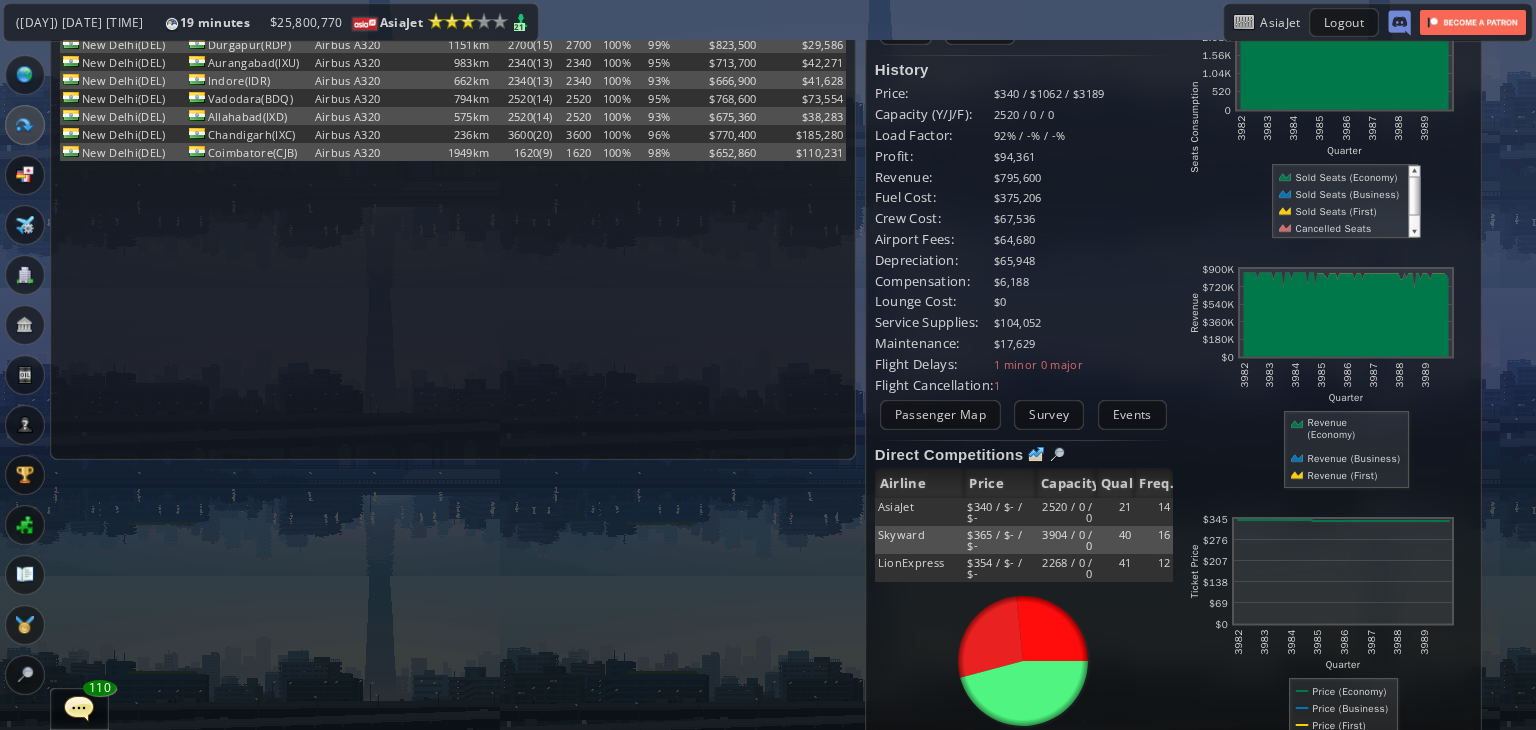 scroll, scrollTop: 298, scrollLeft: 0, axis: vertical 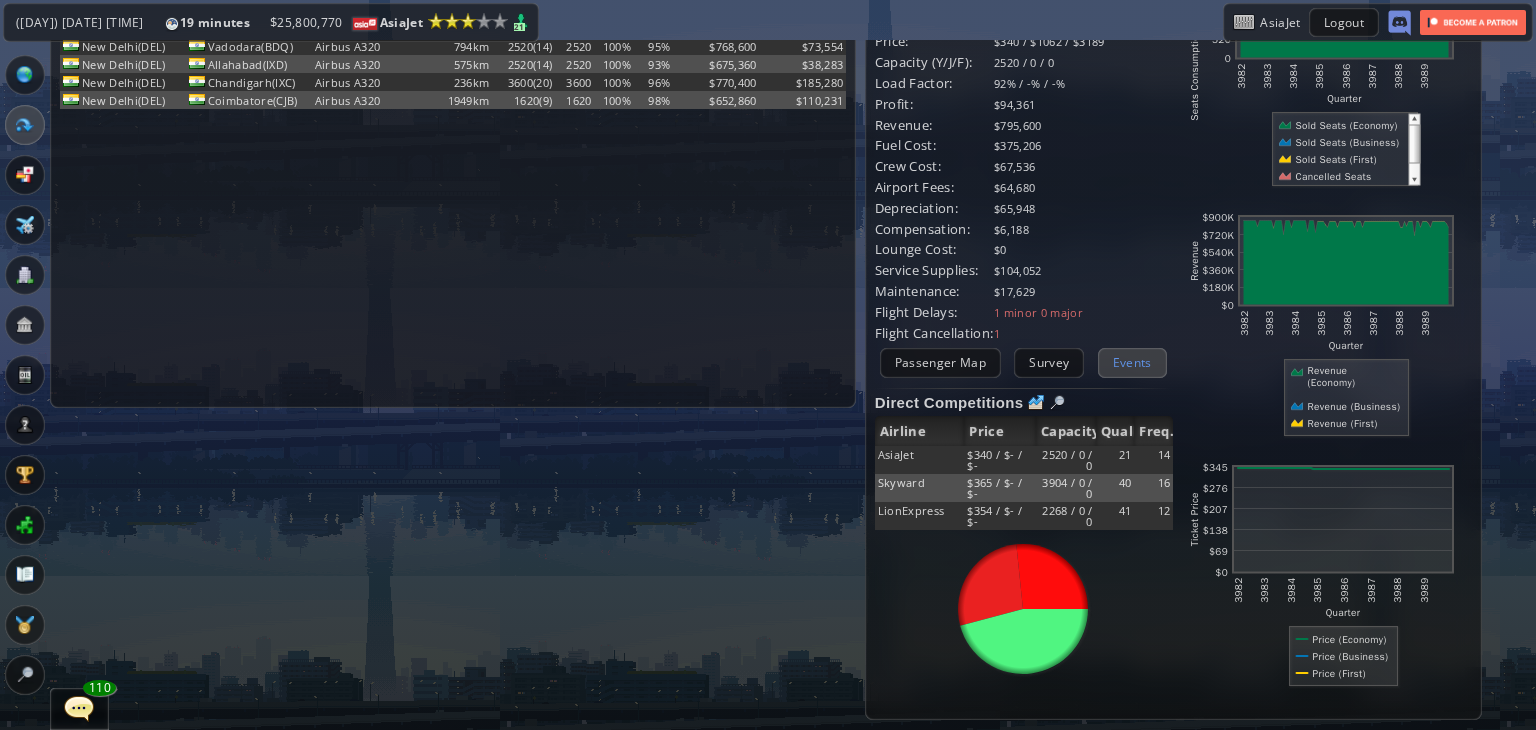 click on "Events" at bounding box center (1132, 362) 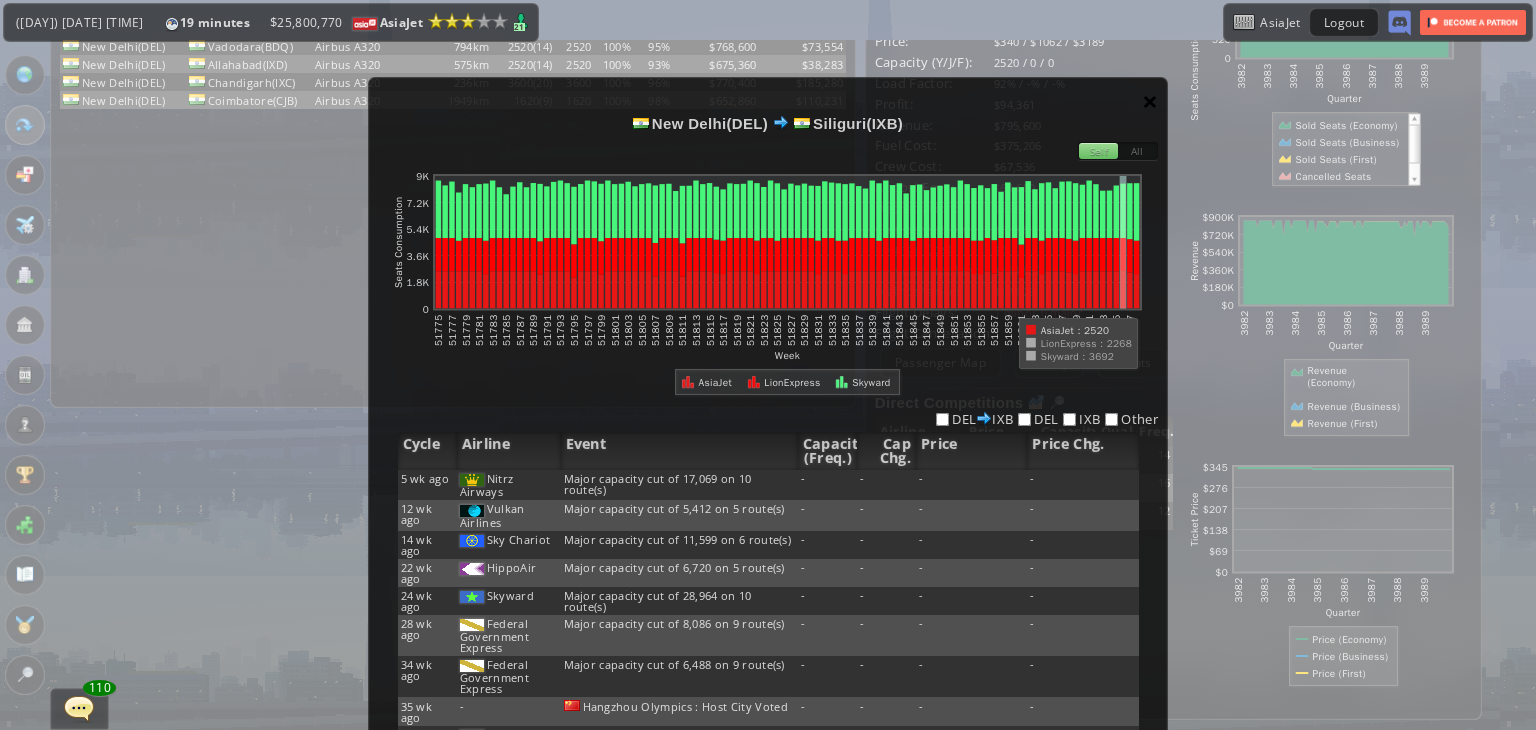 click on "×" at bounding box center (1150, 101) 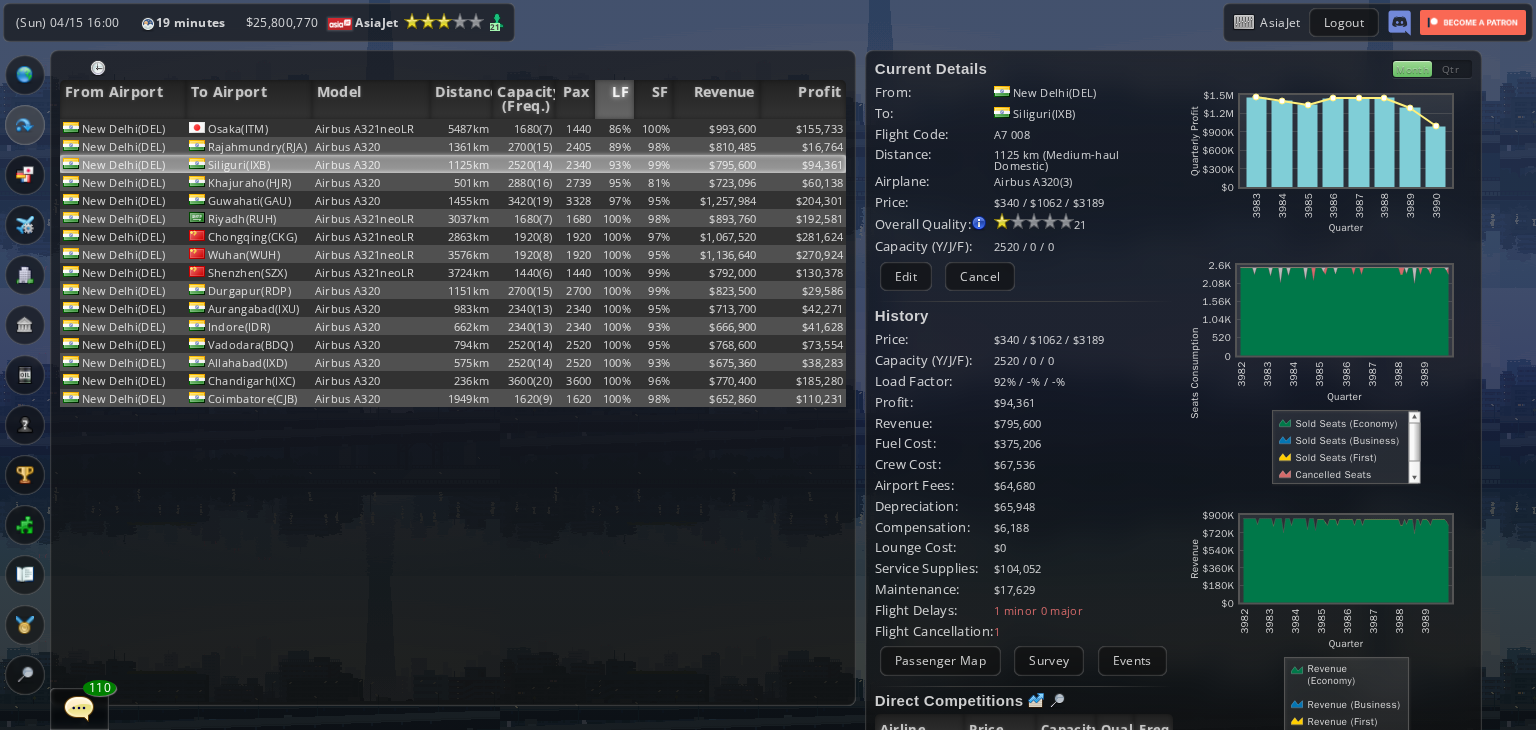 scroll, scrollTop: 0, scrollLeft: 0, axis: both 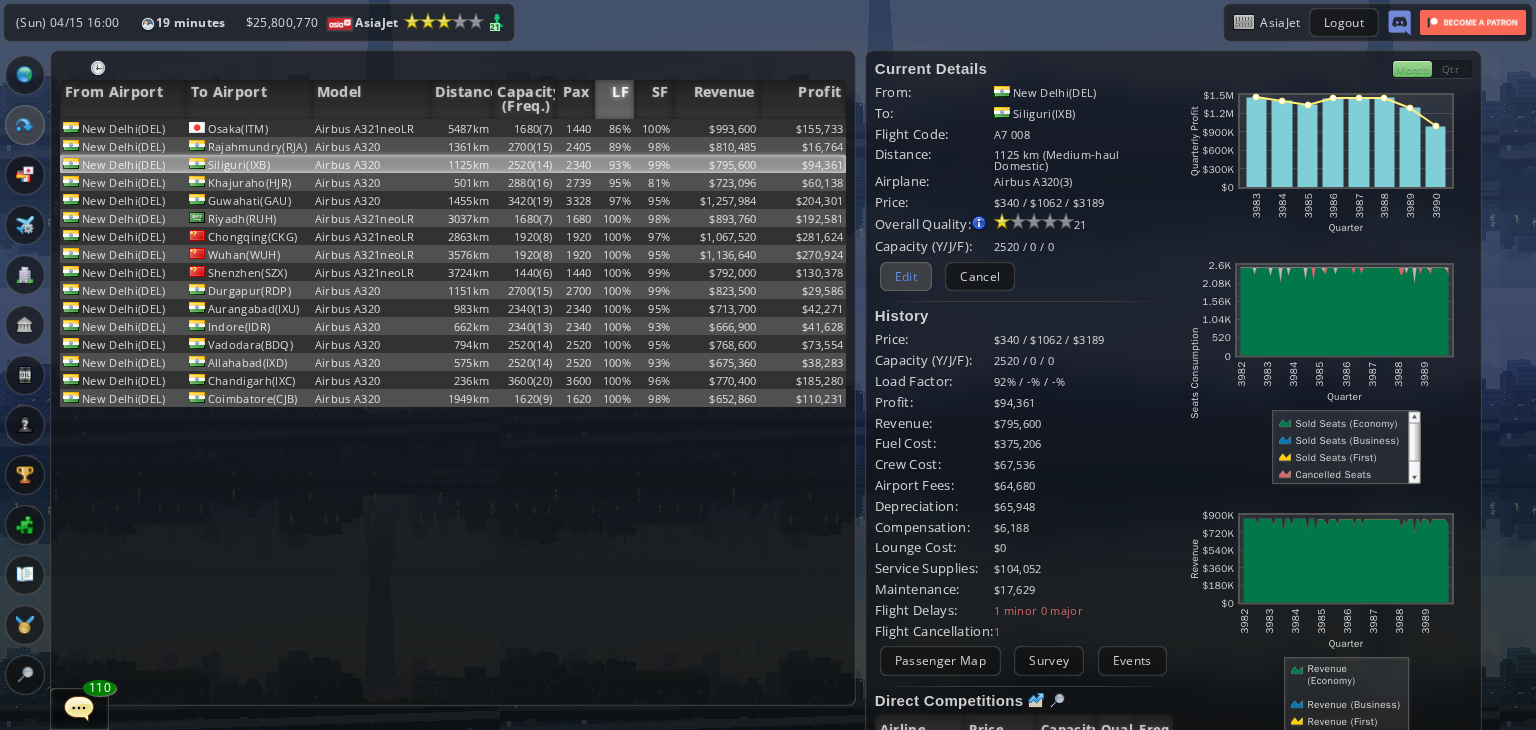 click on "Edit" at bounding box center [906, 276] 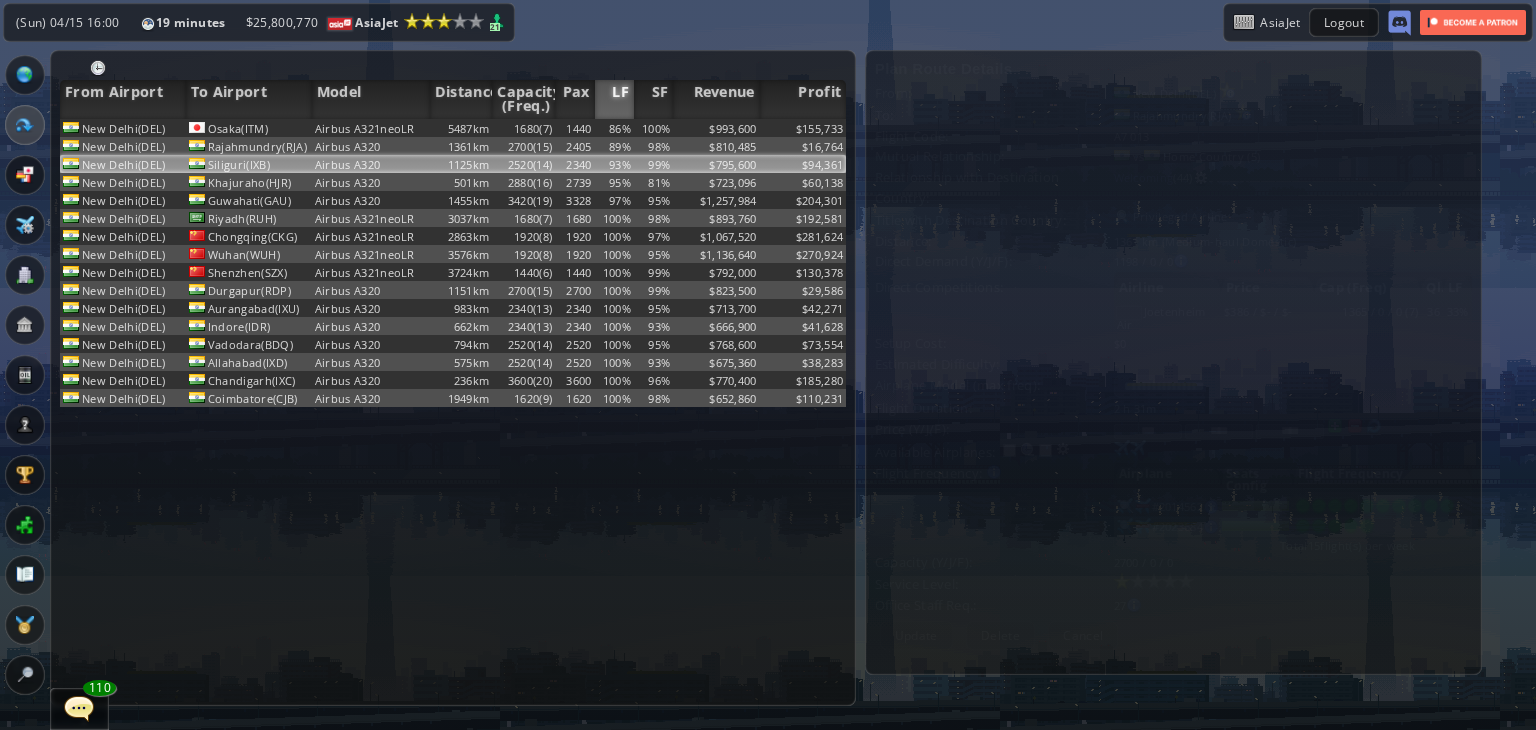 scroll, scrollTop: 0, scrollLeft: 0, axis: both 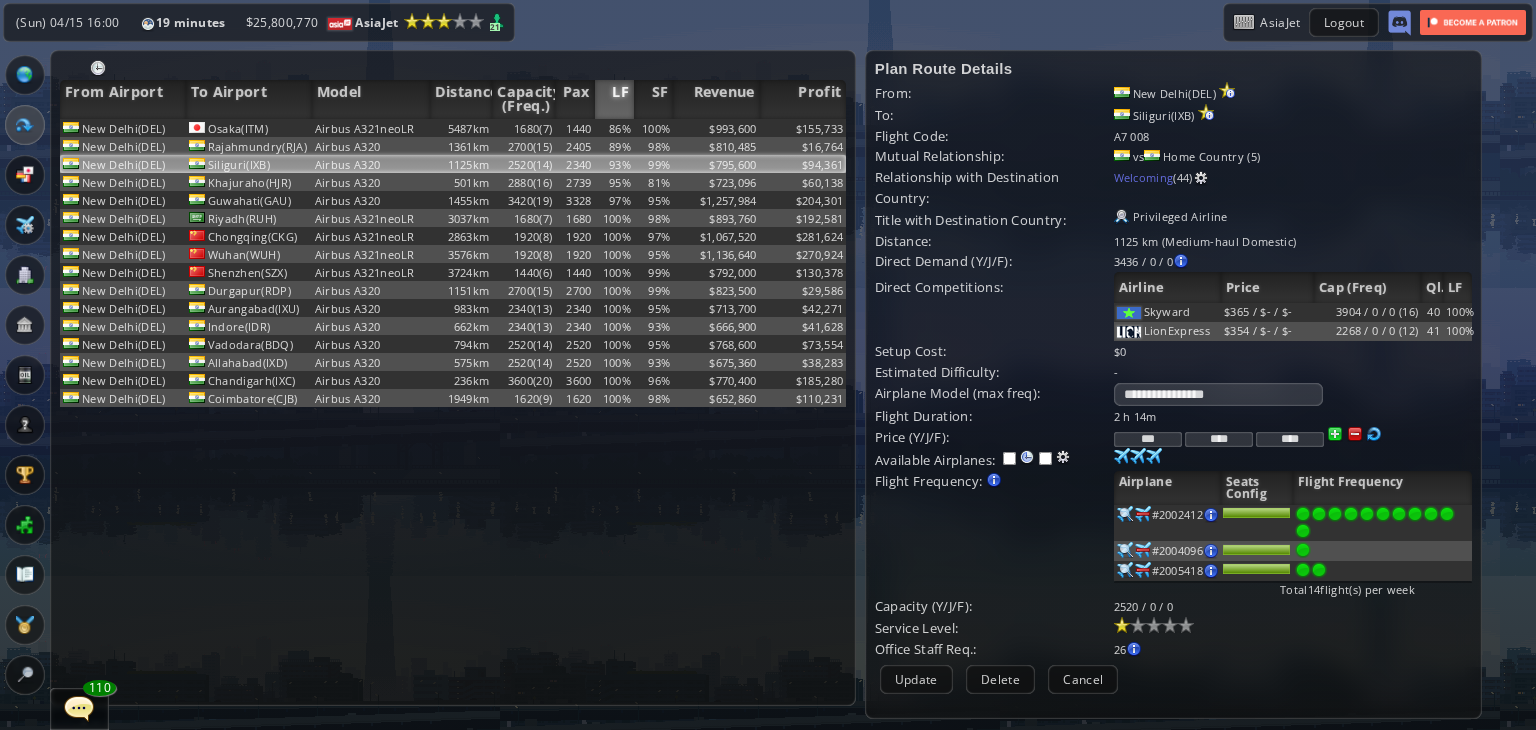 click on "***" at bounding box center [1148, 439] 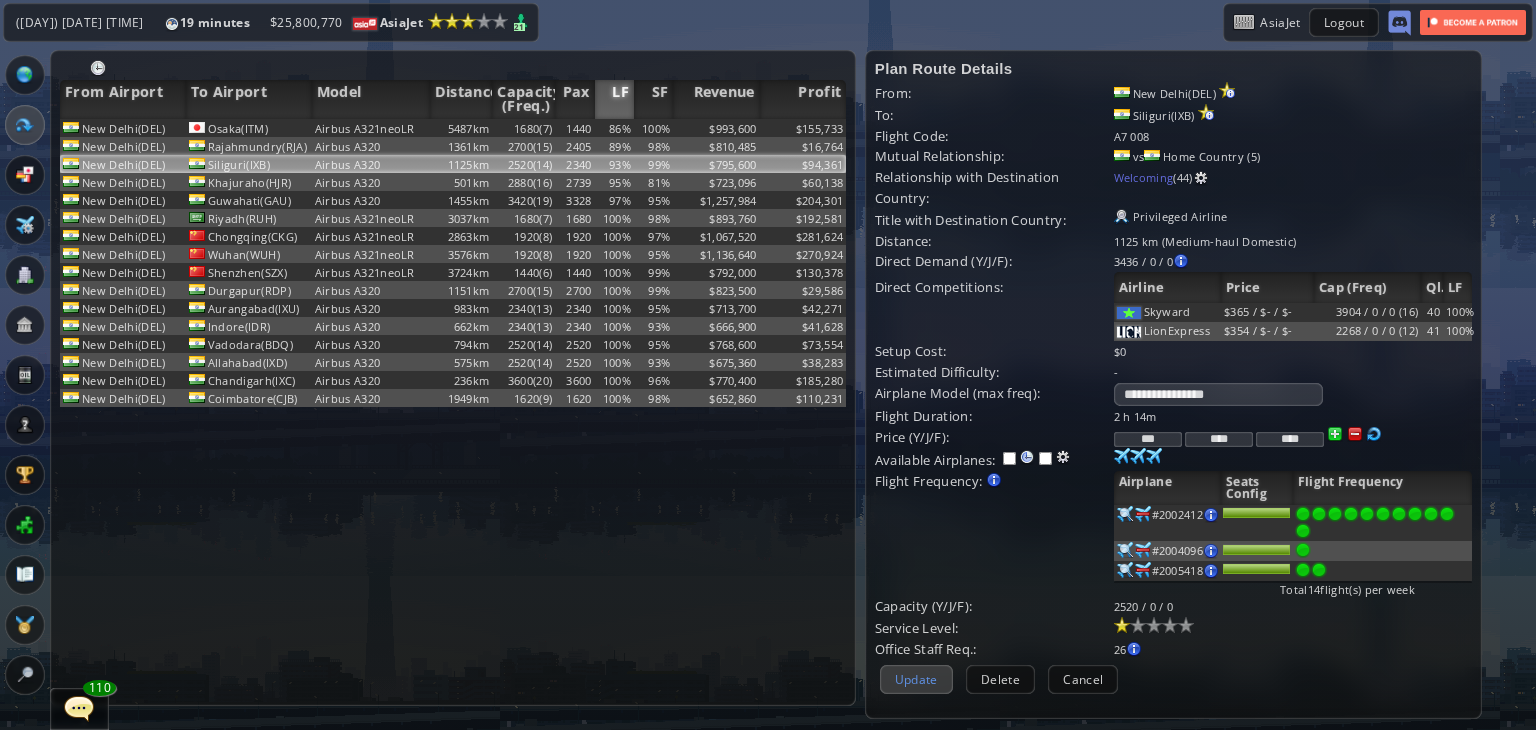 click on "Update" at bounding box center [916, 679] 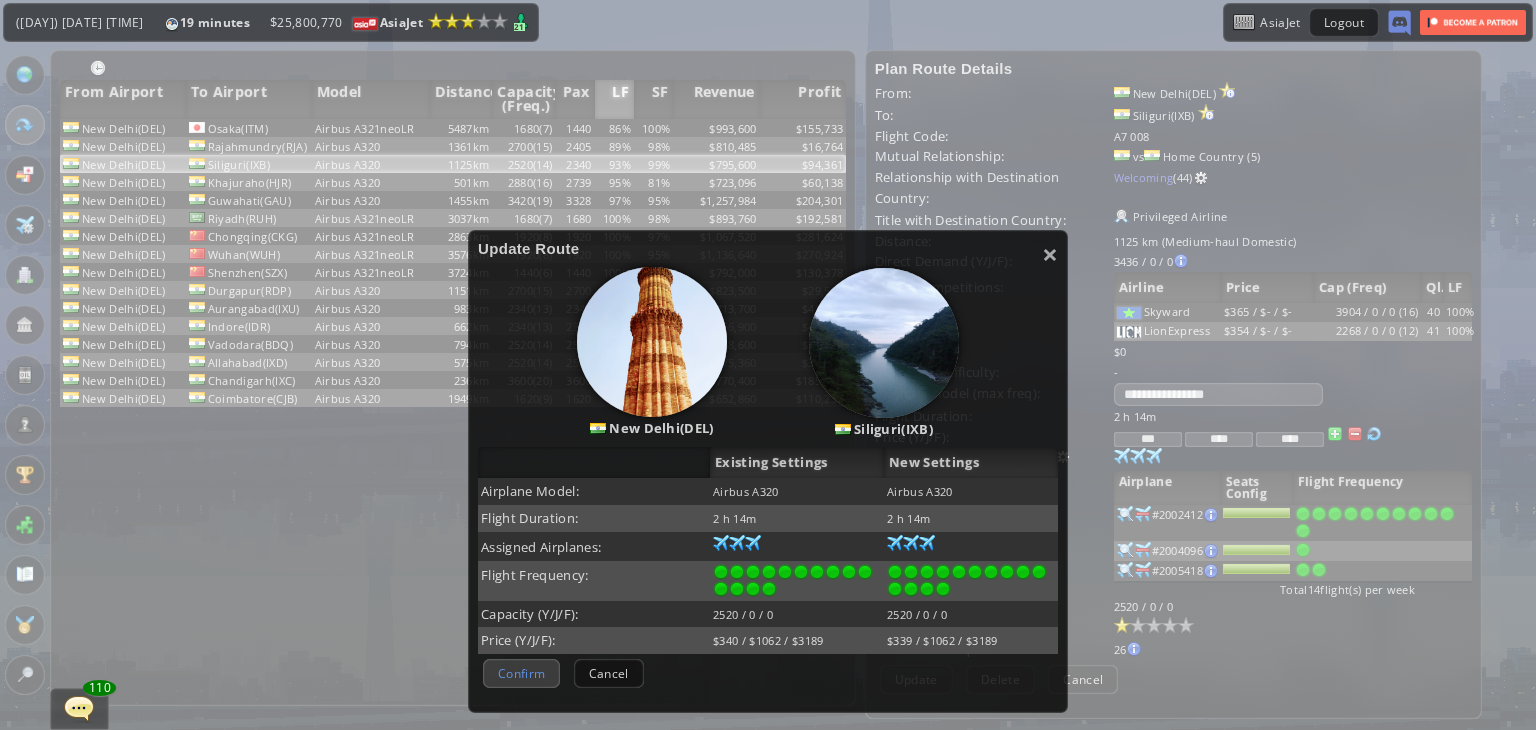 click on "Confirm" at bounding box center (521, 673) 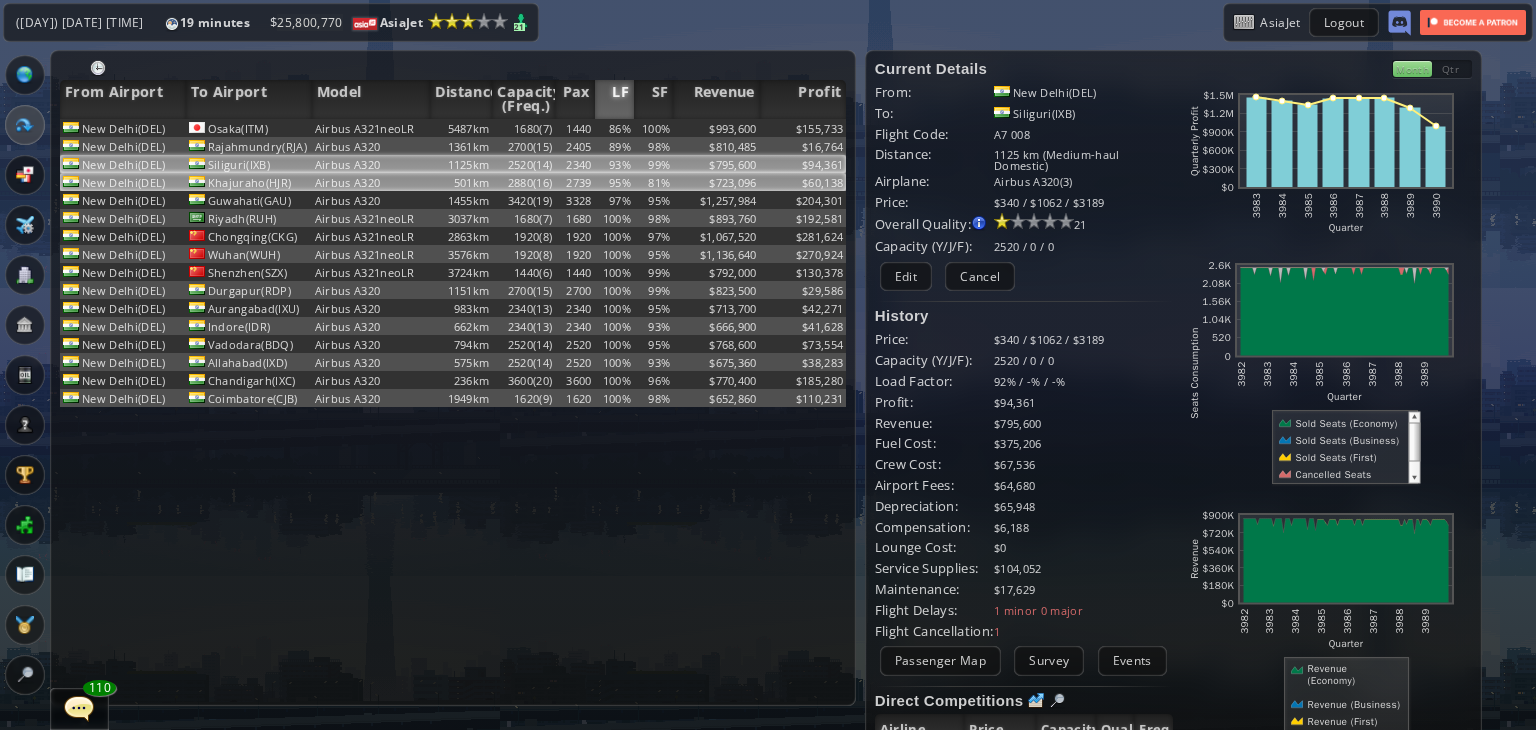 click on "2880(16)" at bounding box center (523, 128) 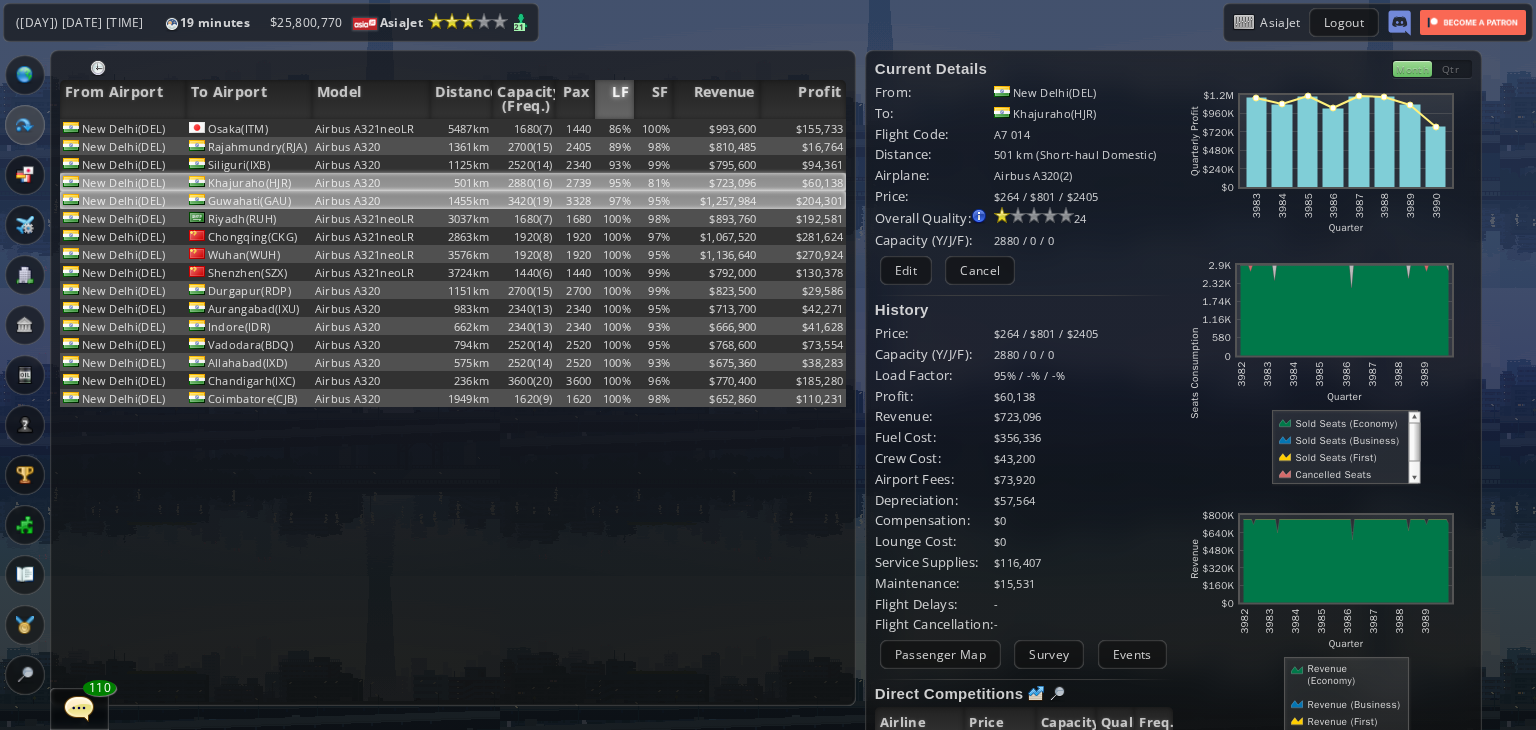click on "3328" at bounding box center (574, 128) 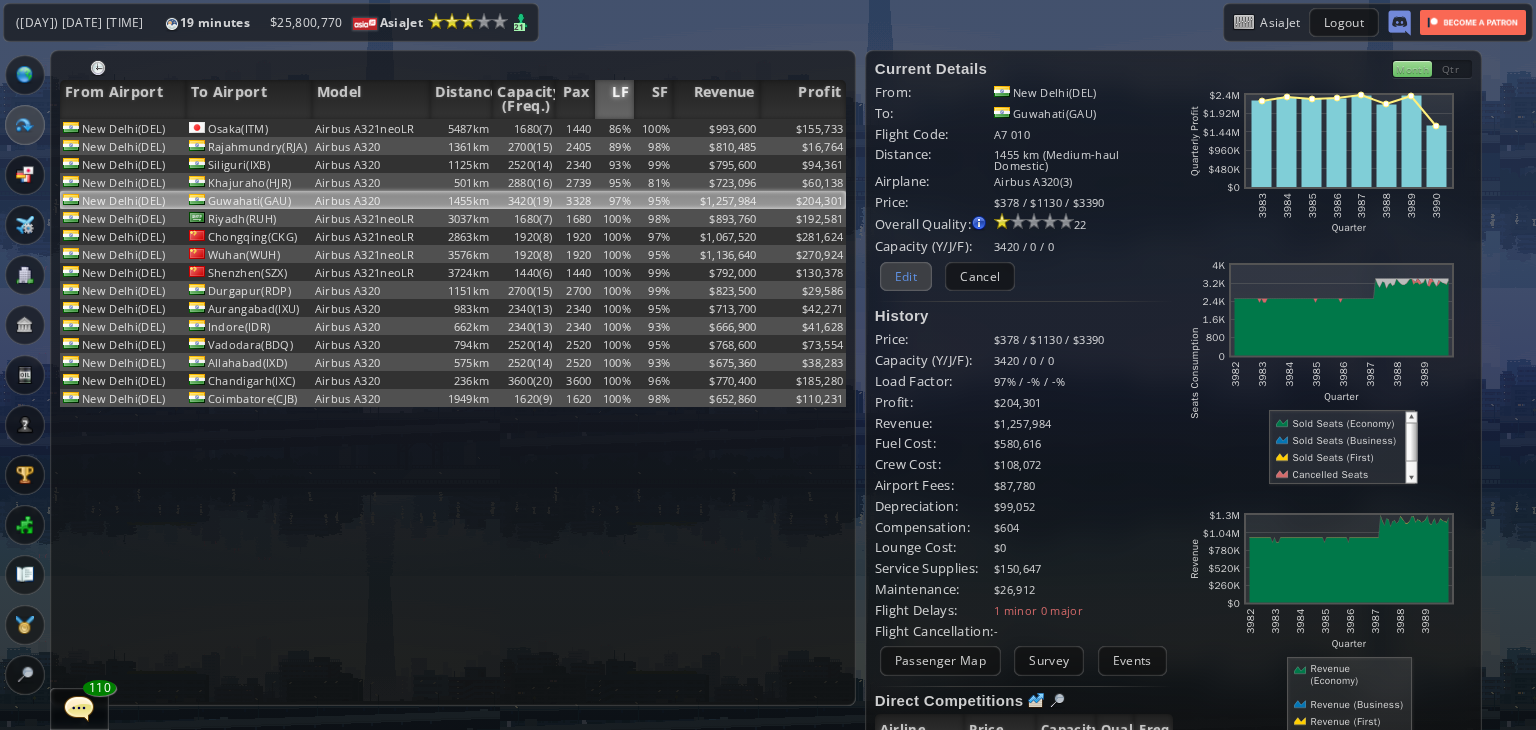 click on "Edit" at bounding box center (906, 276) 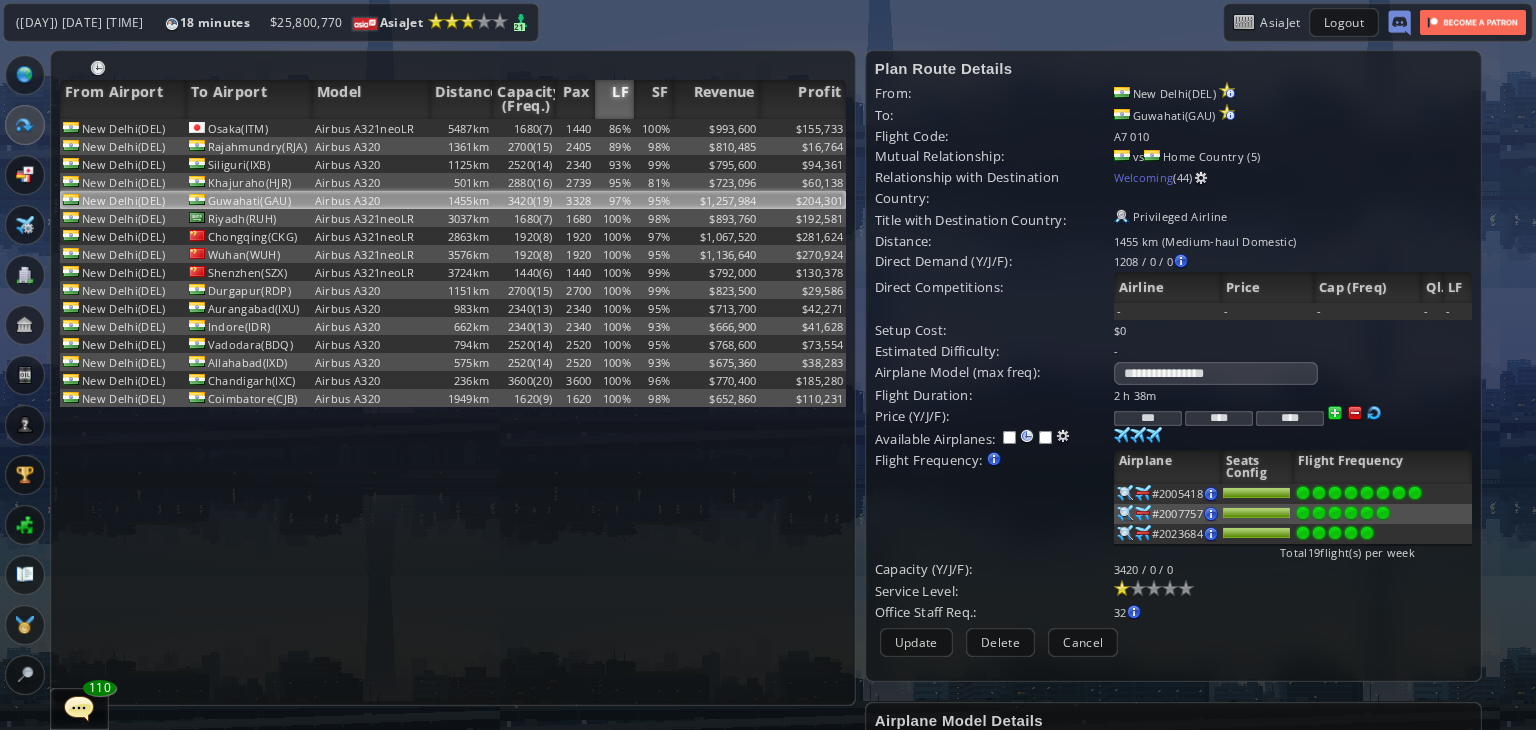 click on "***" at bounding box center (1148, 418) 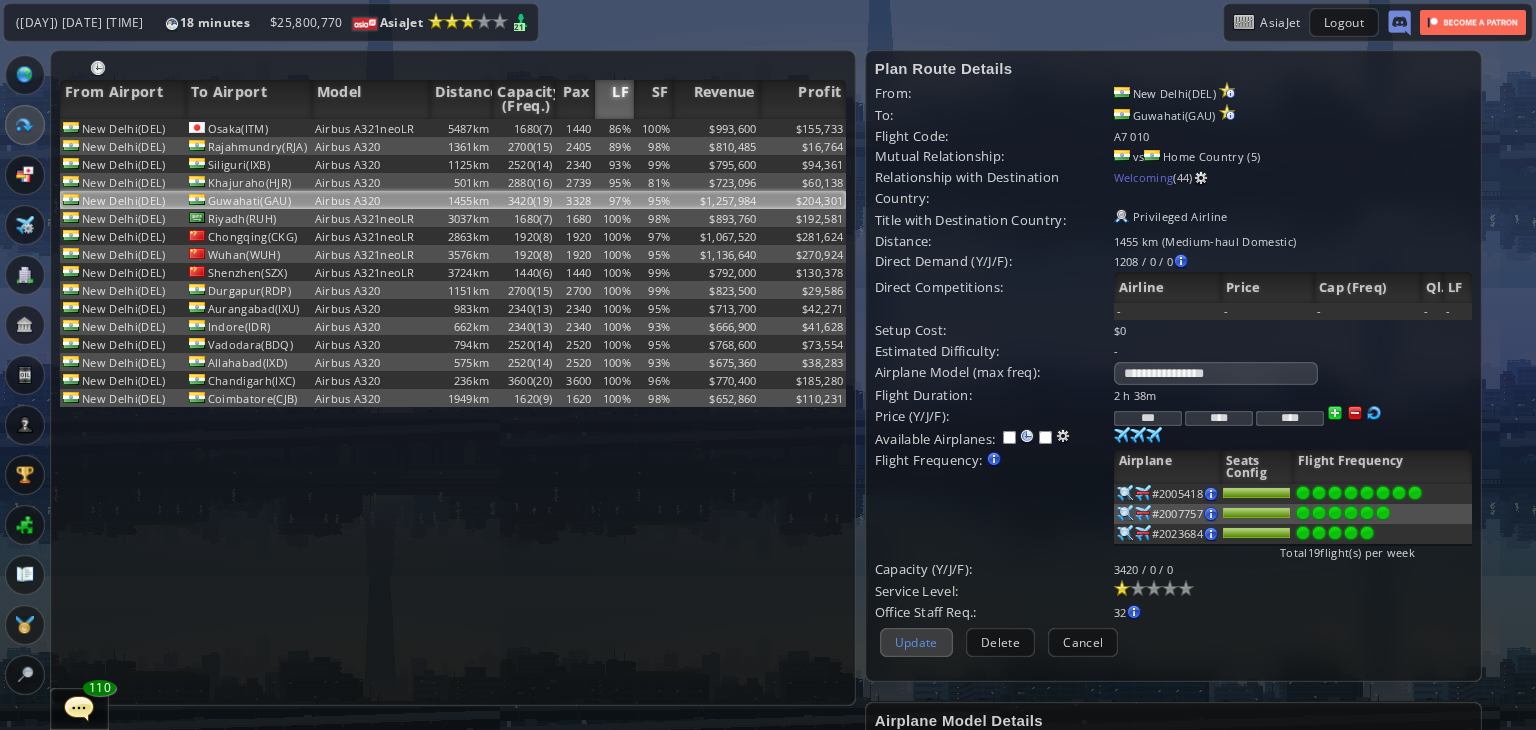 type on "***" 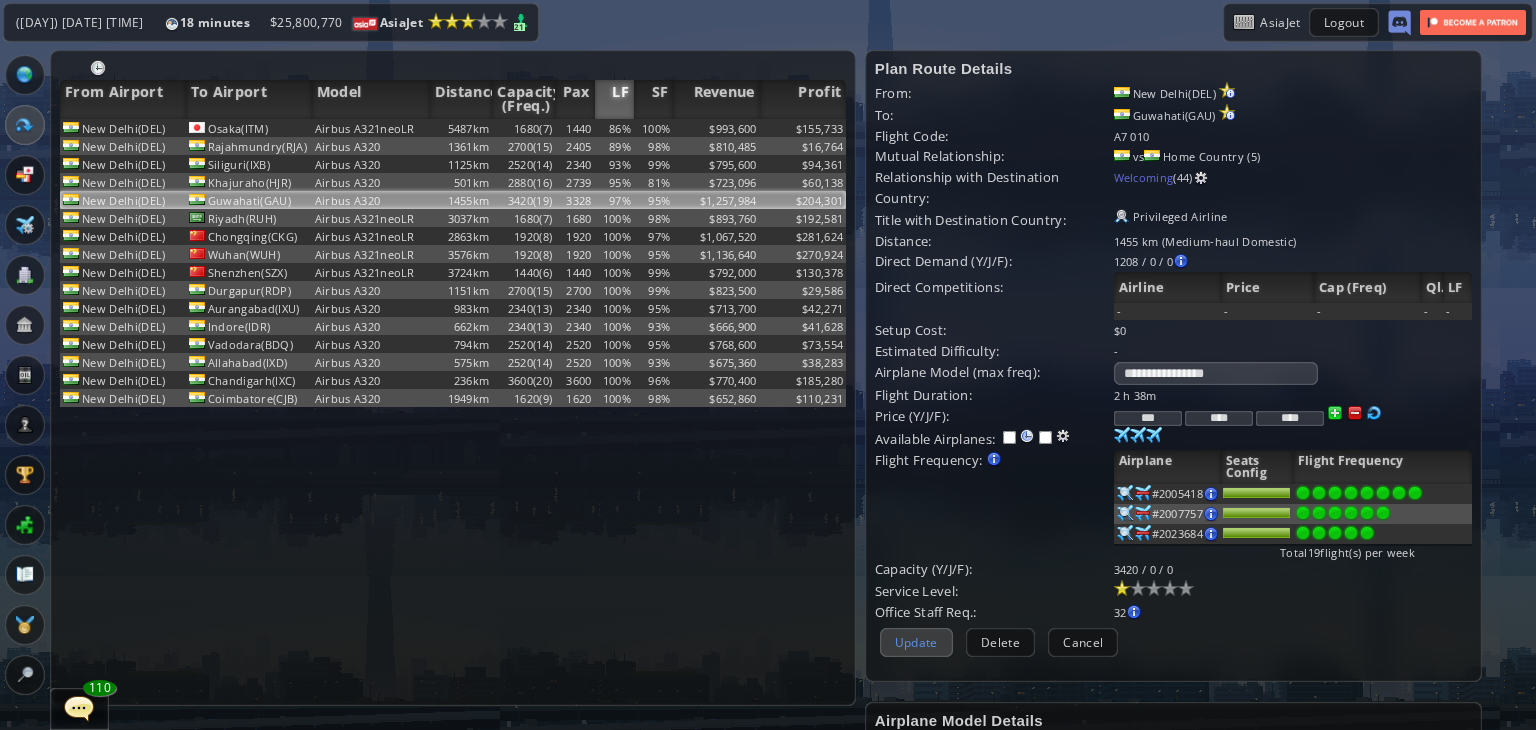 click on "Update" at bounding box center [916, 642] 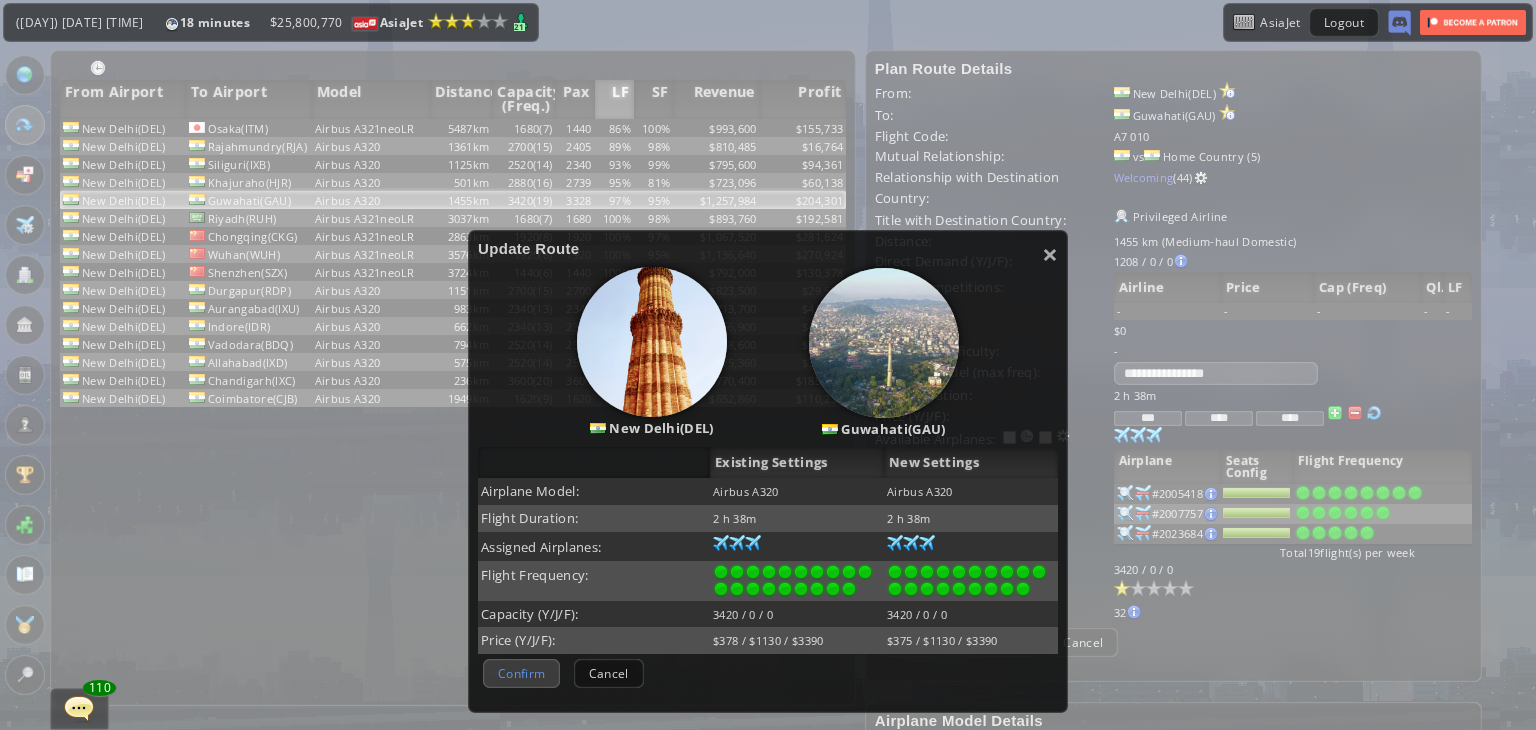 click on "Confirm" at bounding box center (521, 673) 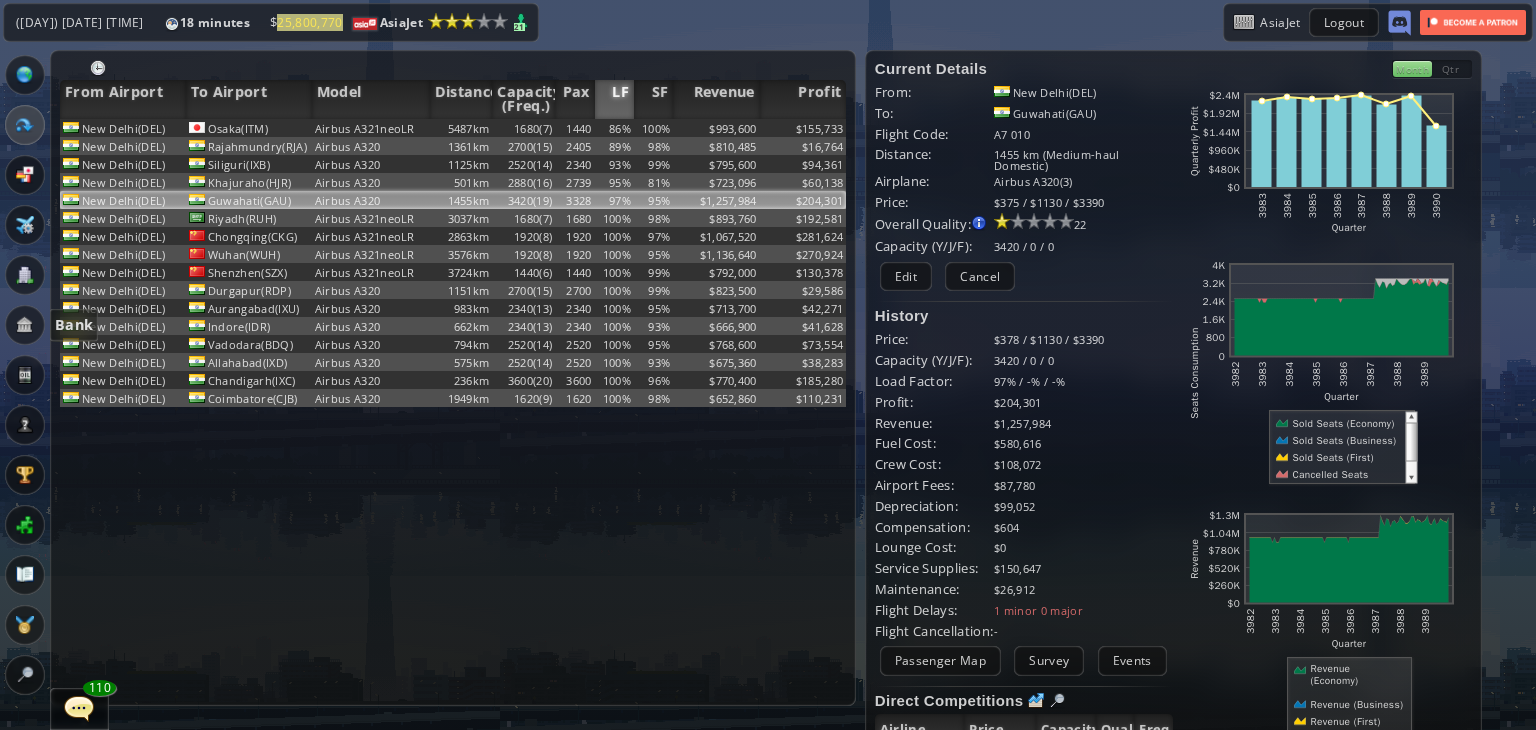 click at bounding box center (25, 325) 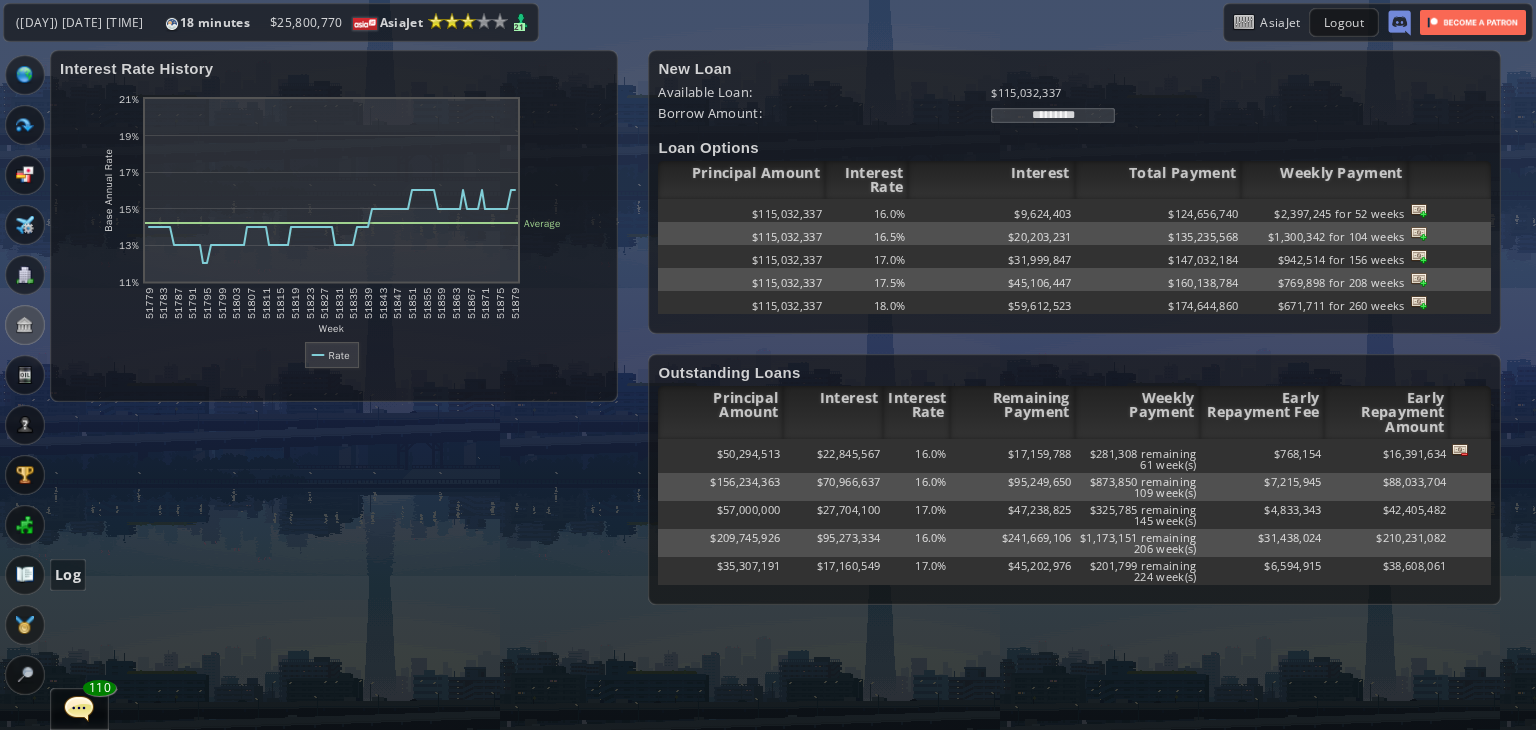 click at bounding box center (25, 575) 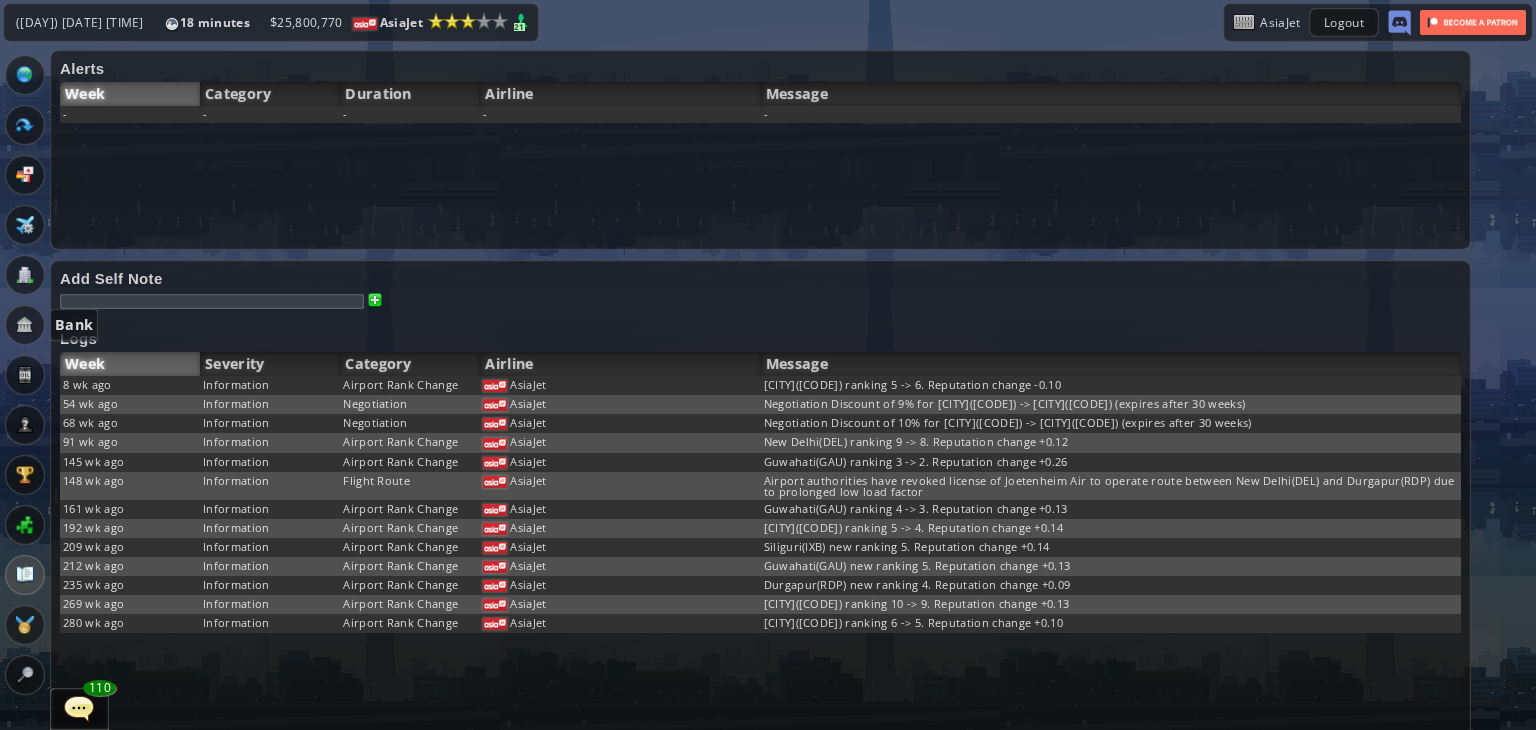 click at bounding box center [25, 325] 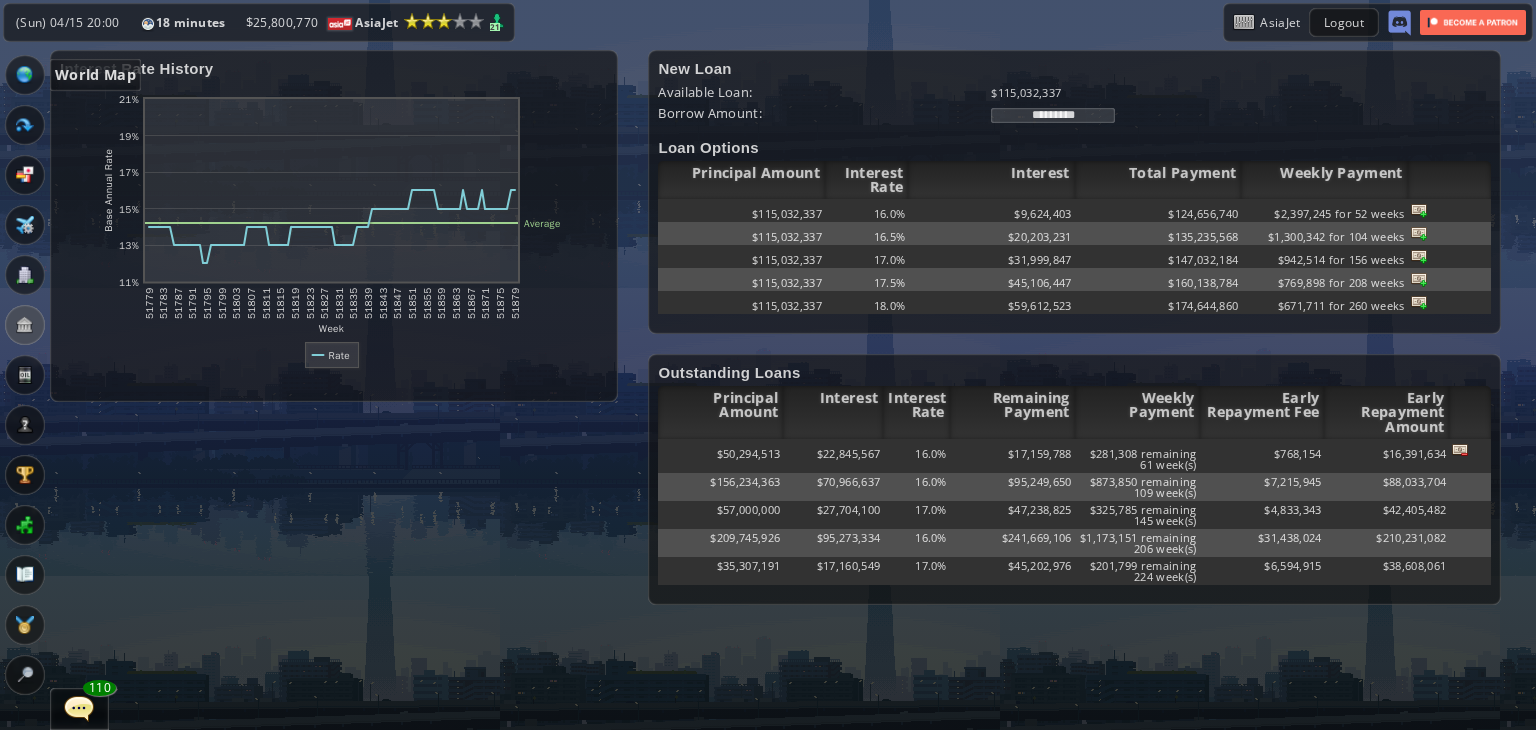 click at bounding box center [25, 75] 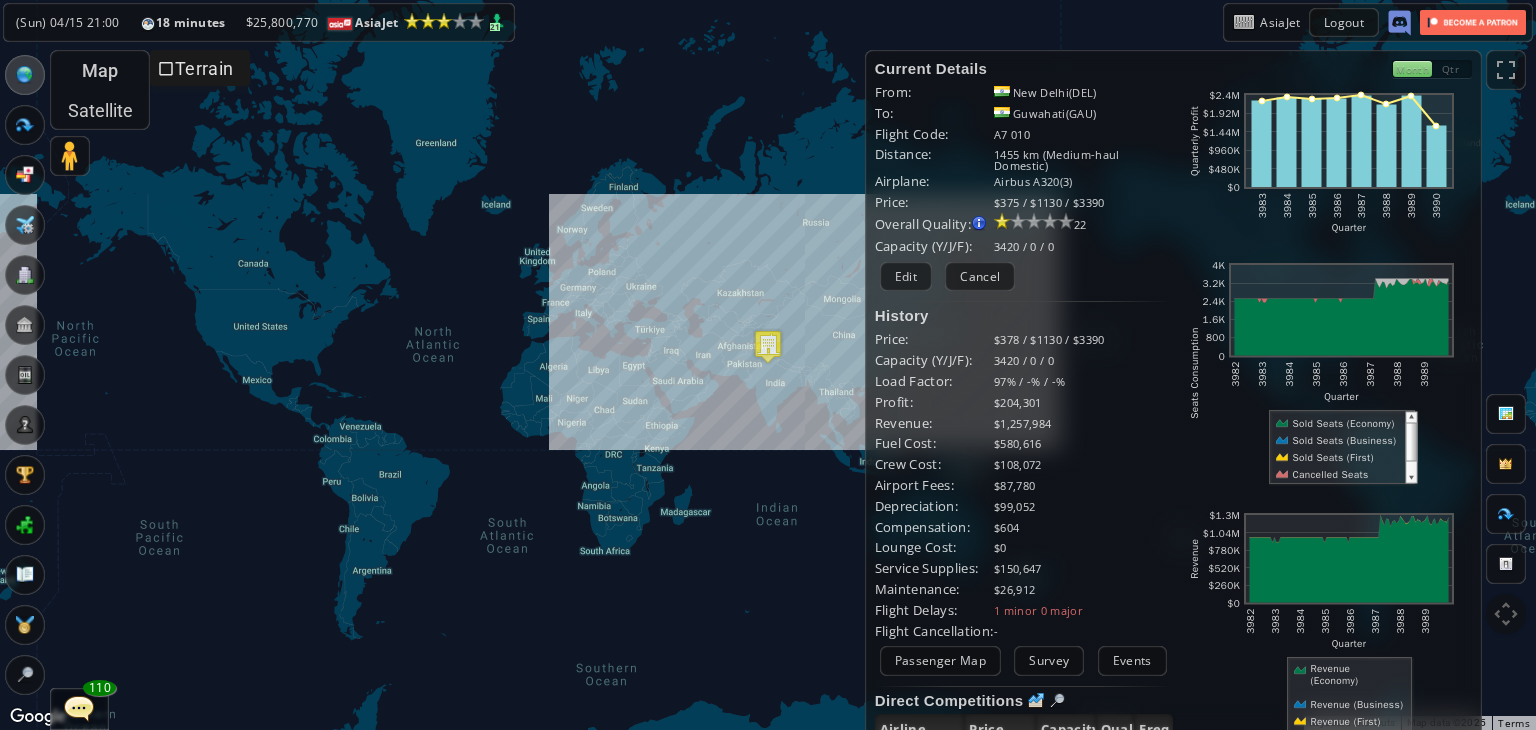 scroll, scrollTop: 298, scrollLeft: 0, axis: vertical 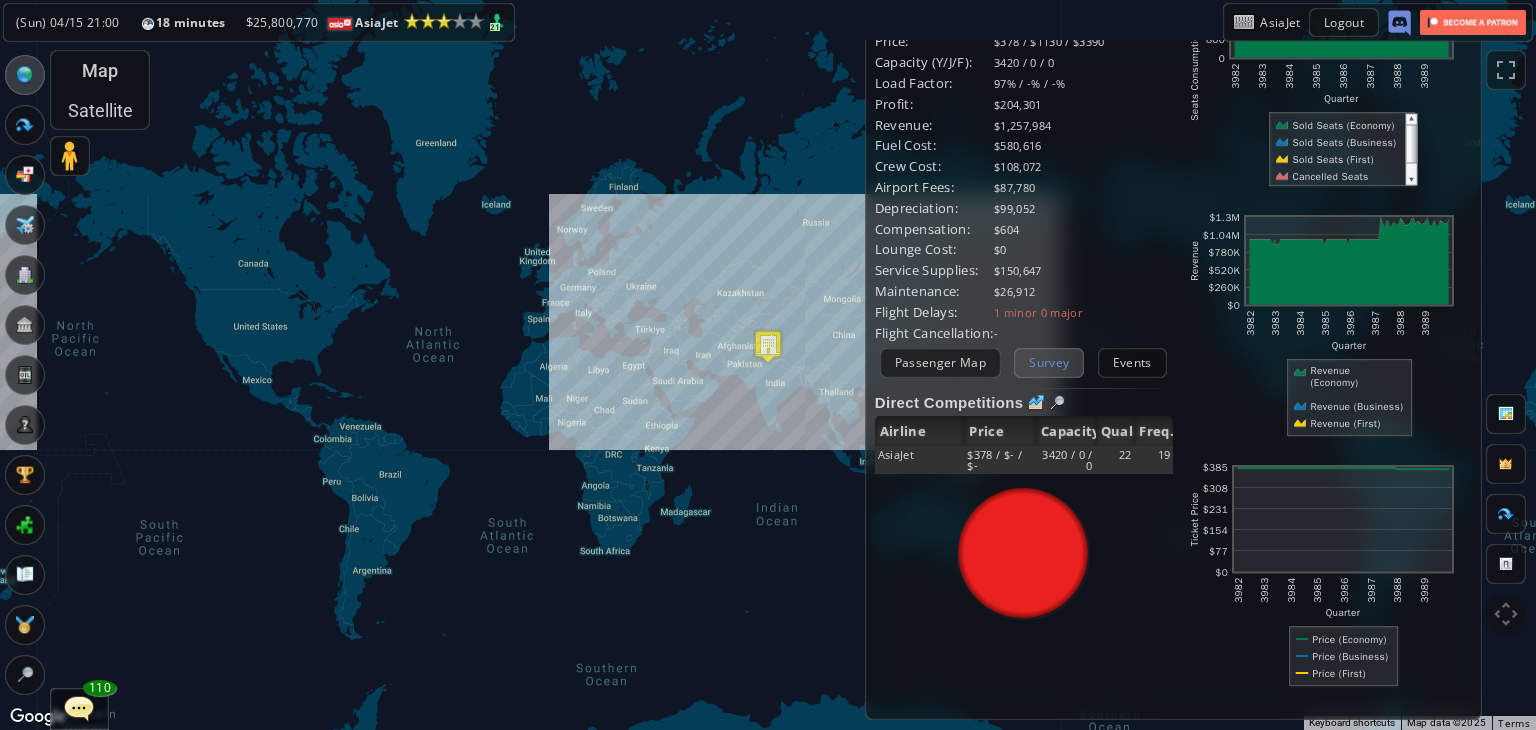 click on "Survey" at bounding box center [1049, 362] 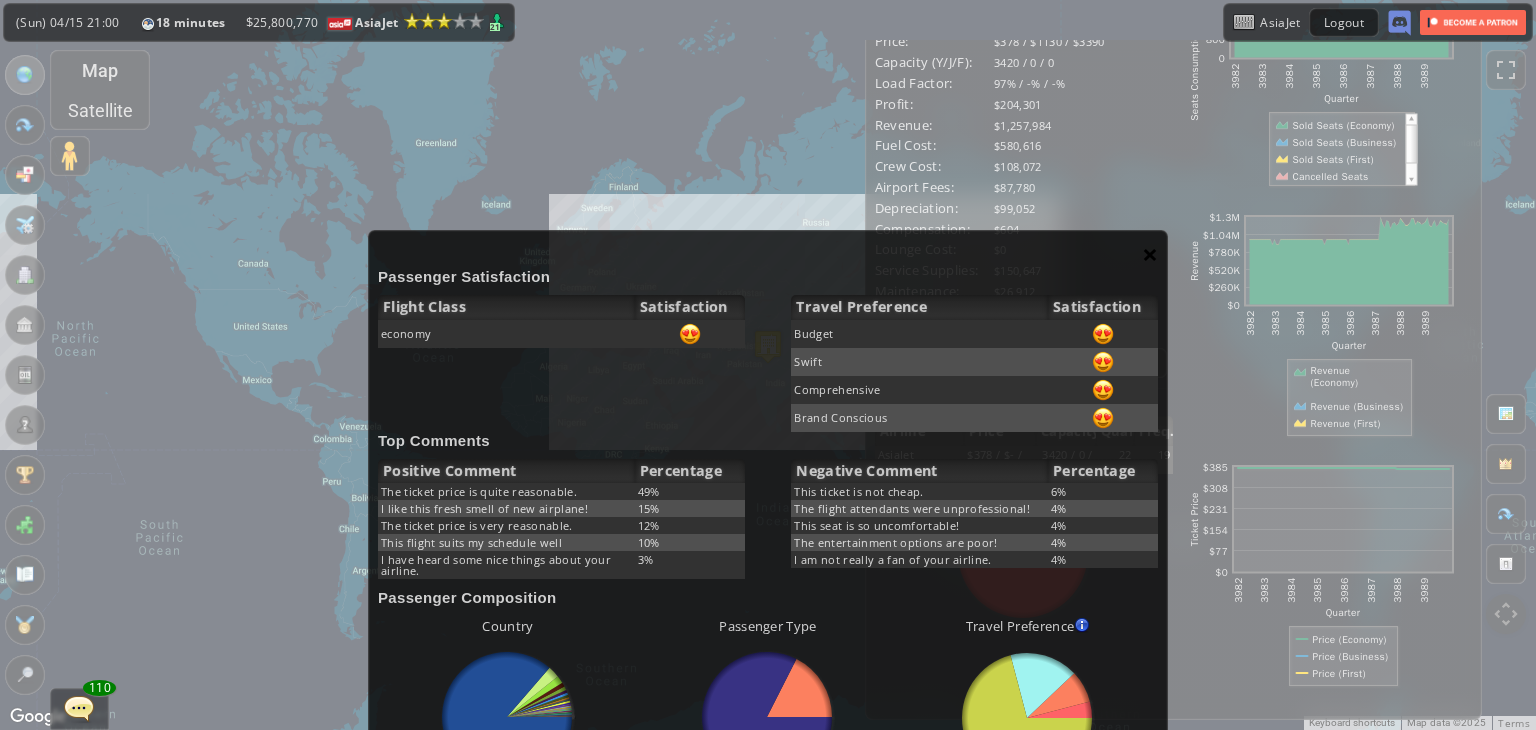 click on "×" at bounding box center (1150, 254) 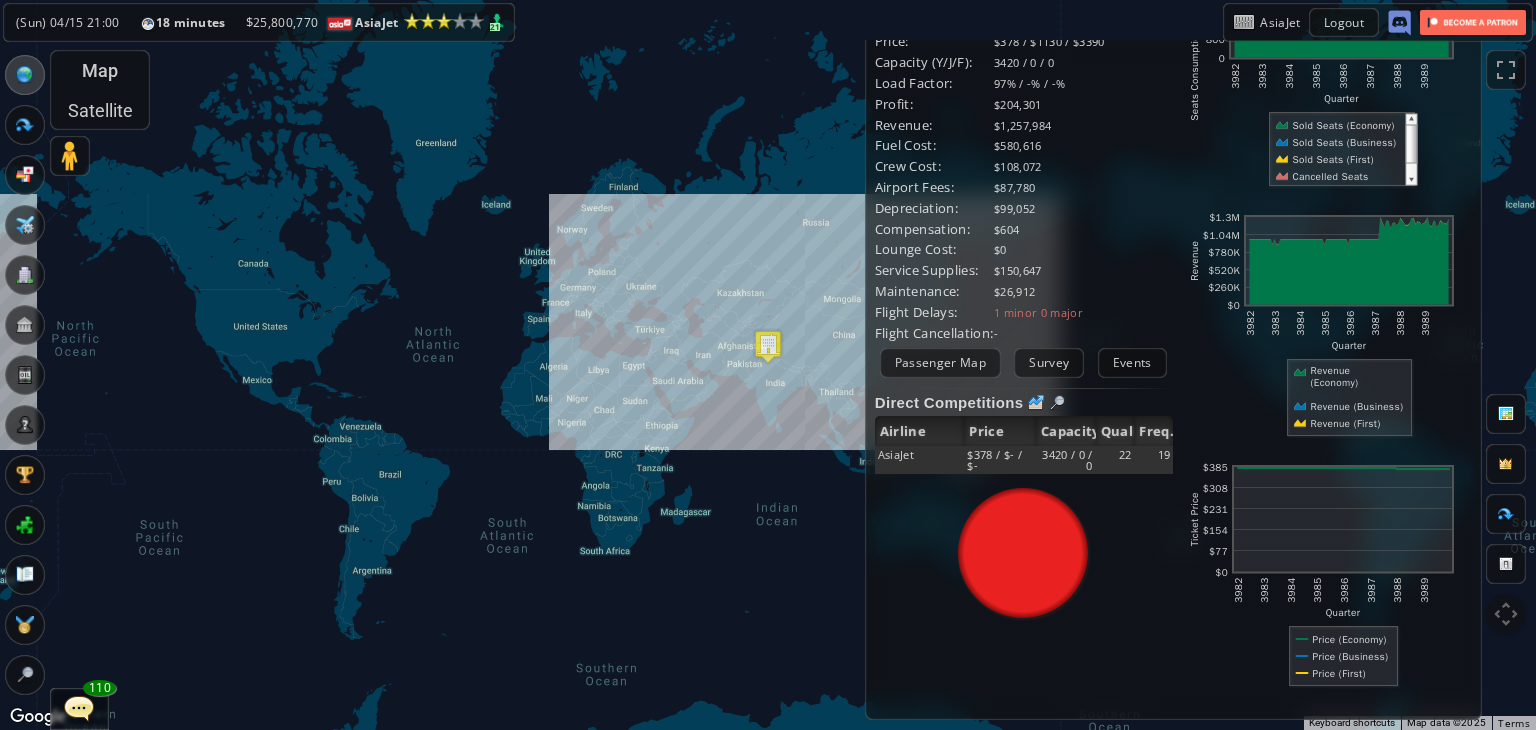 scroll, scrollTop: 0, scrollLeft: 0, axis: both 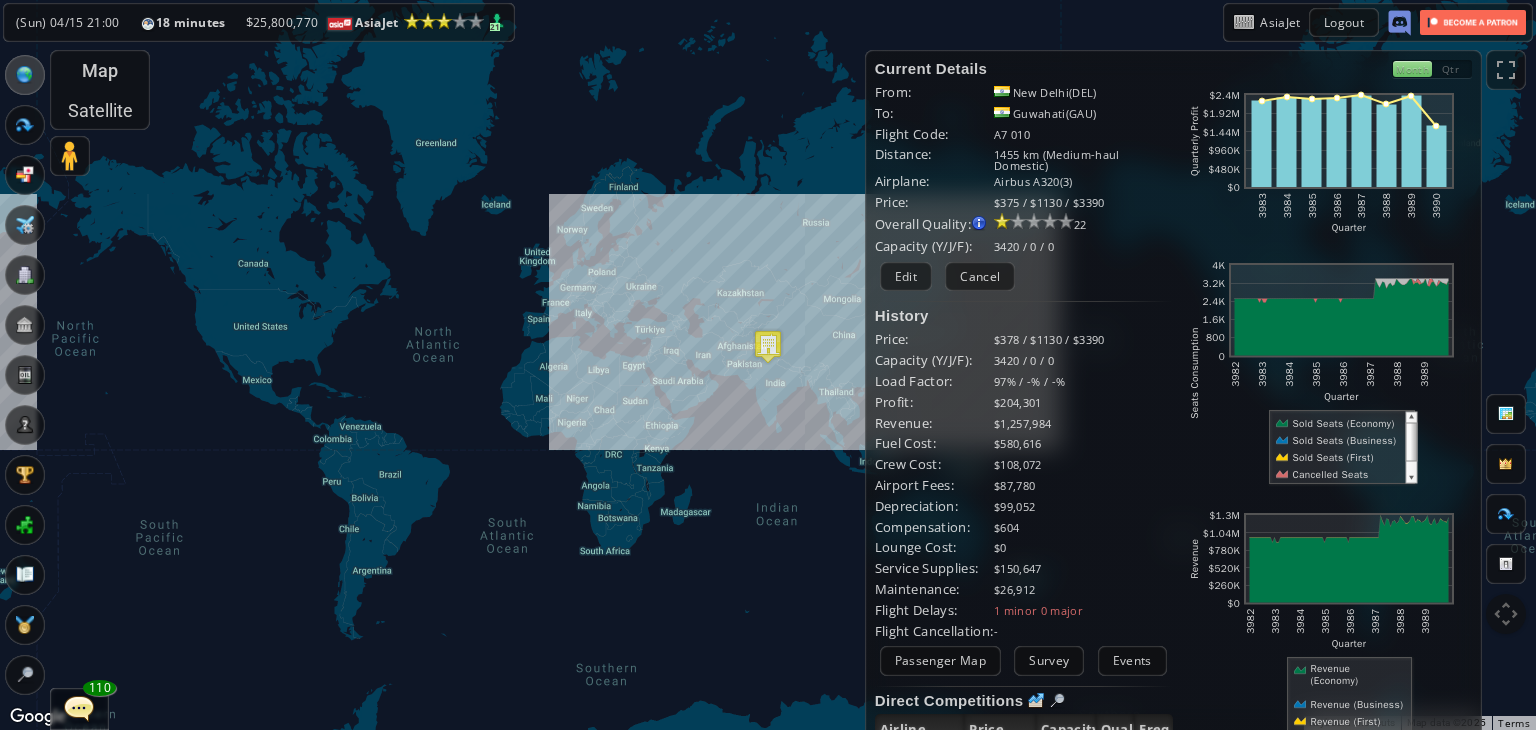 drag, startPoint x: 576, startPoint y: 421, endPoint x: 443, endPoint y: 425, distance: 133.06013 